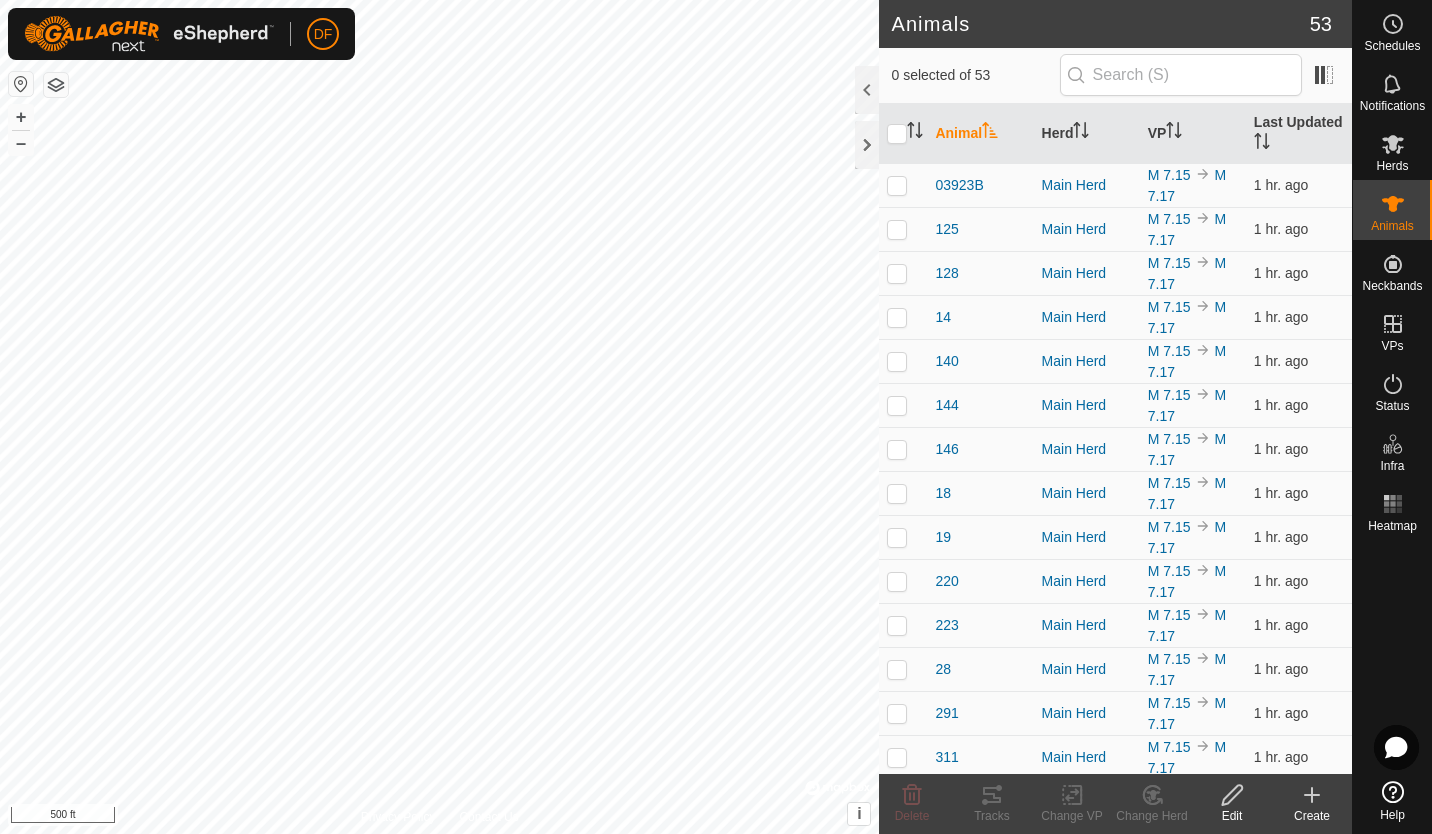 scroll, scrollTop: 0, scrollLeft: 0, axis: both 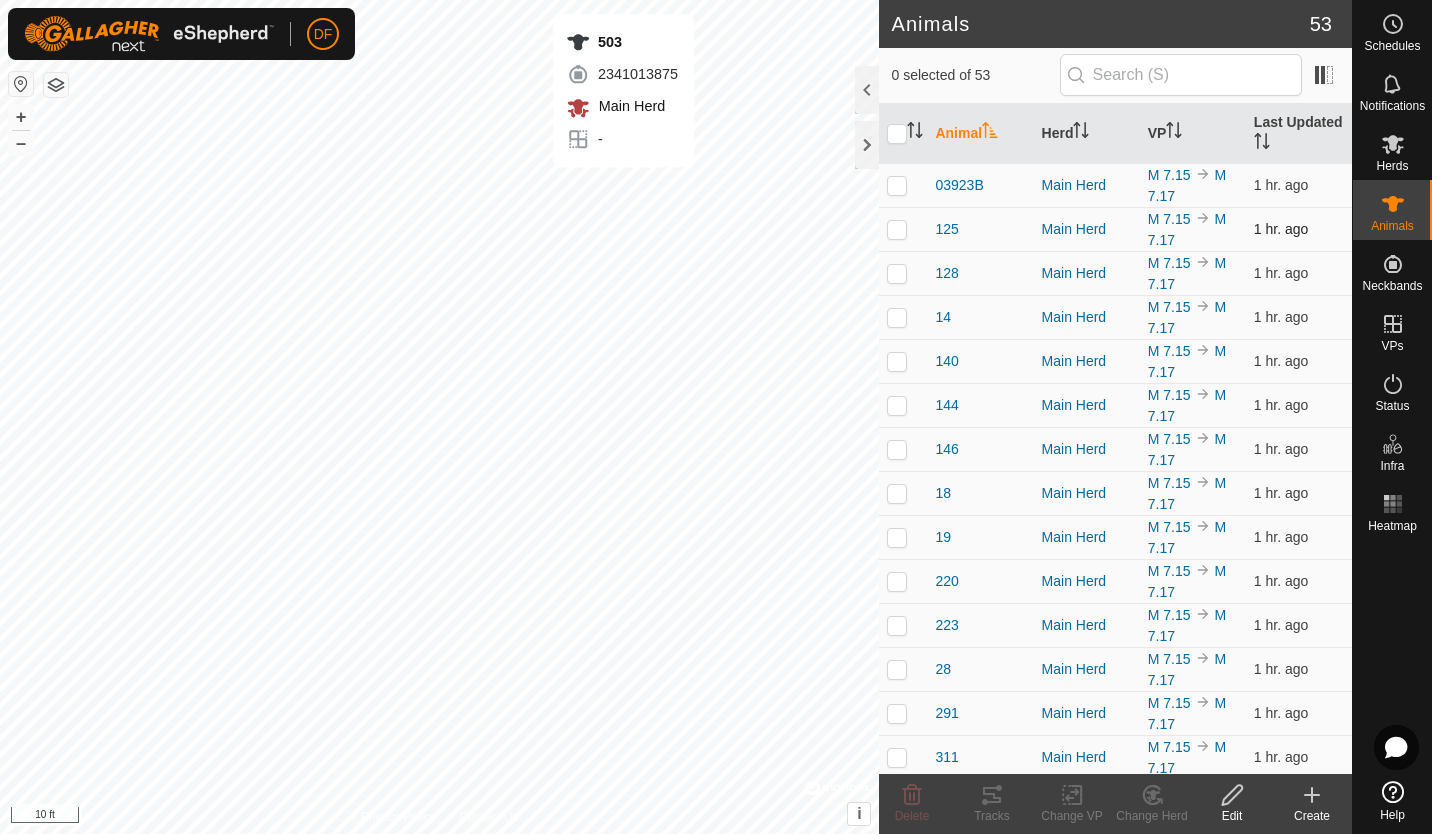 checkbox on "true" 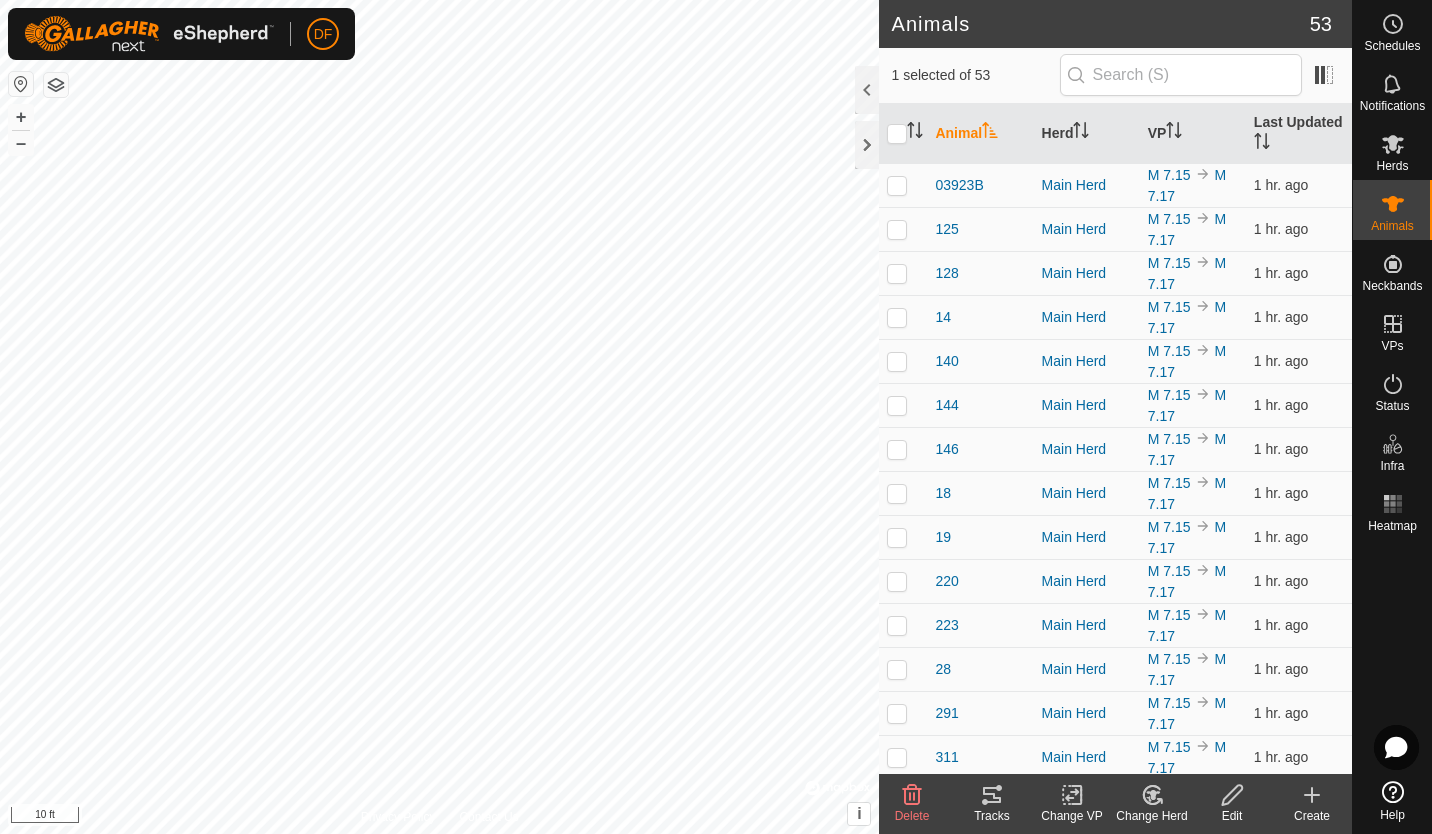 click 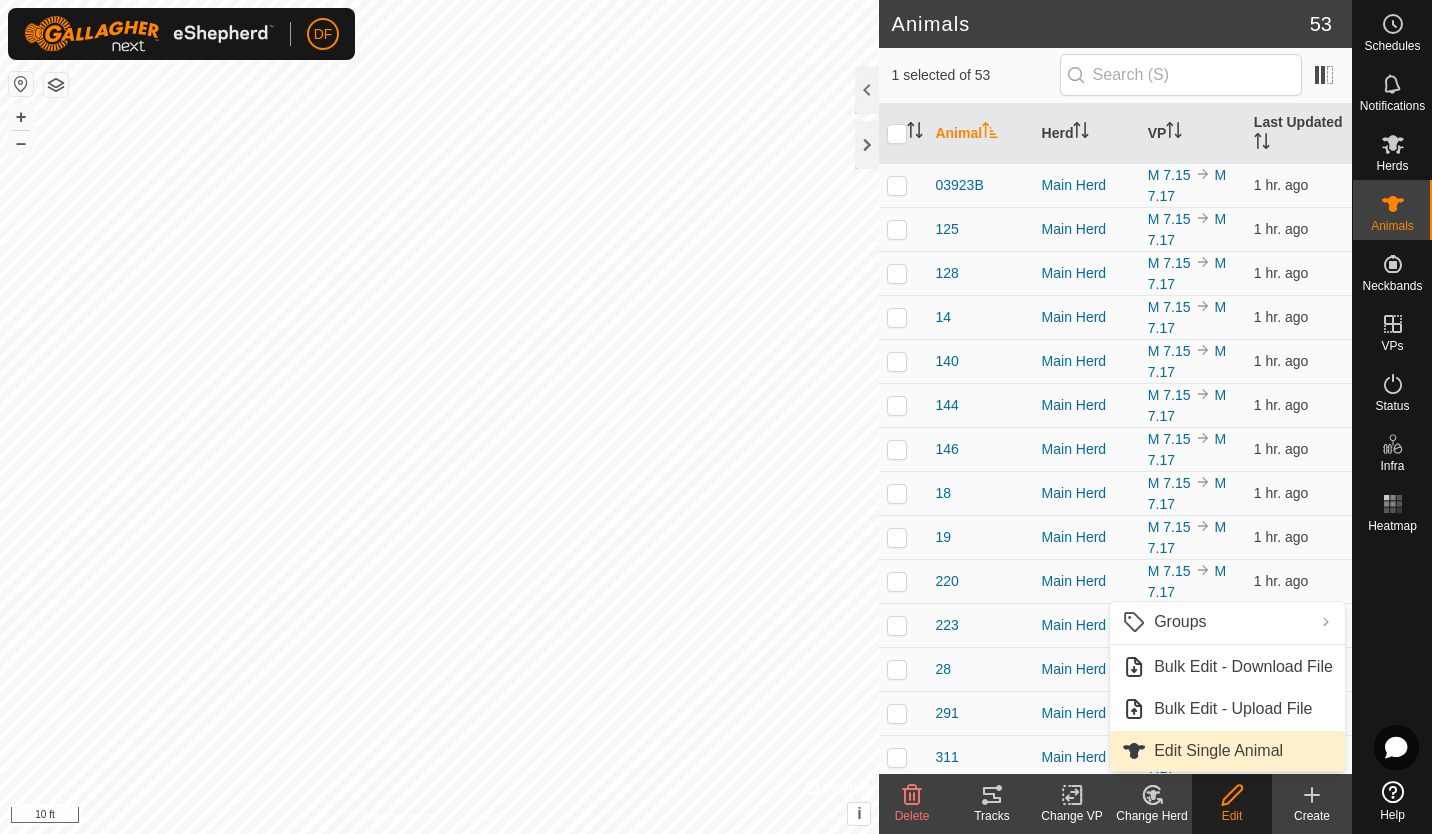 click on "Edit Single Animal" at bounding box center [1227, 751] 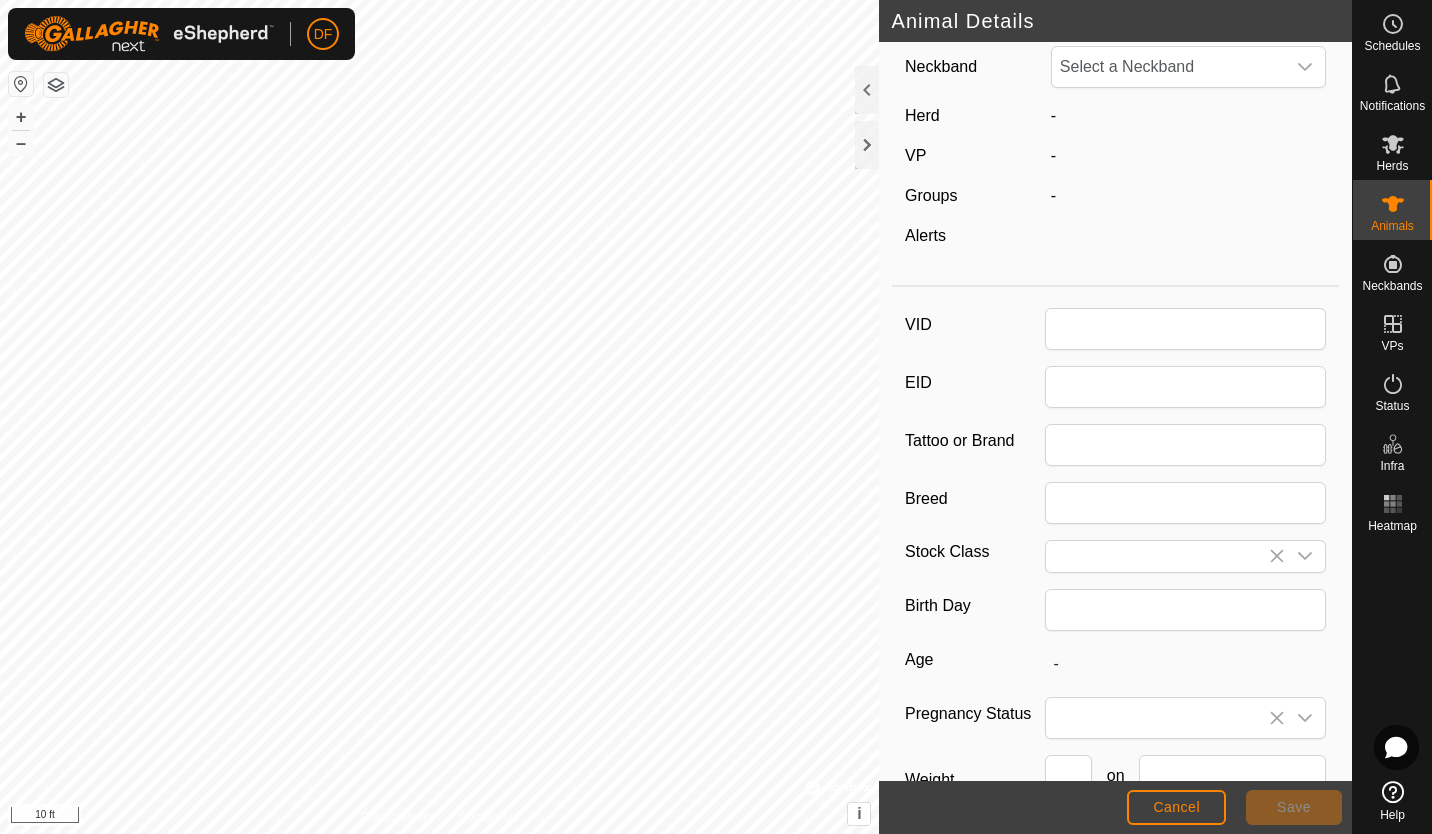 type on "503" 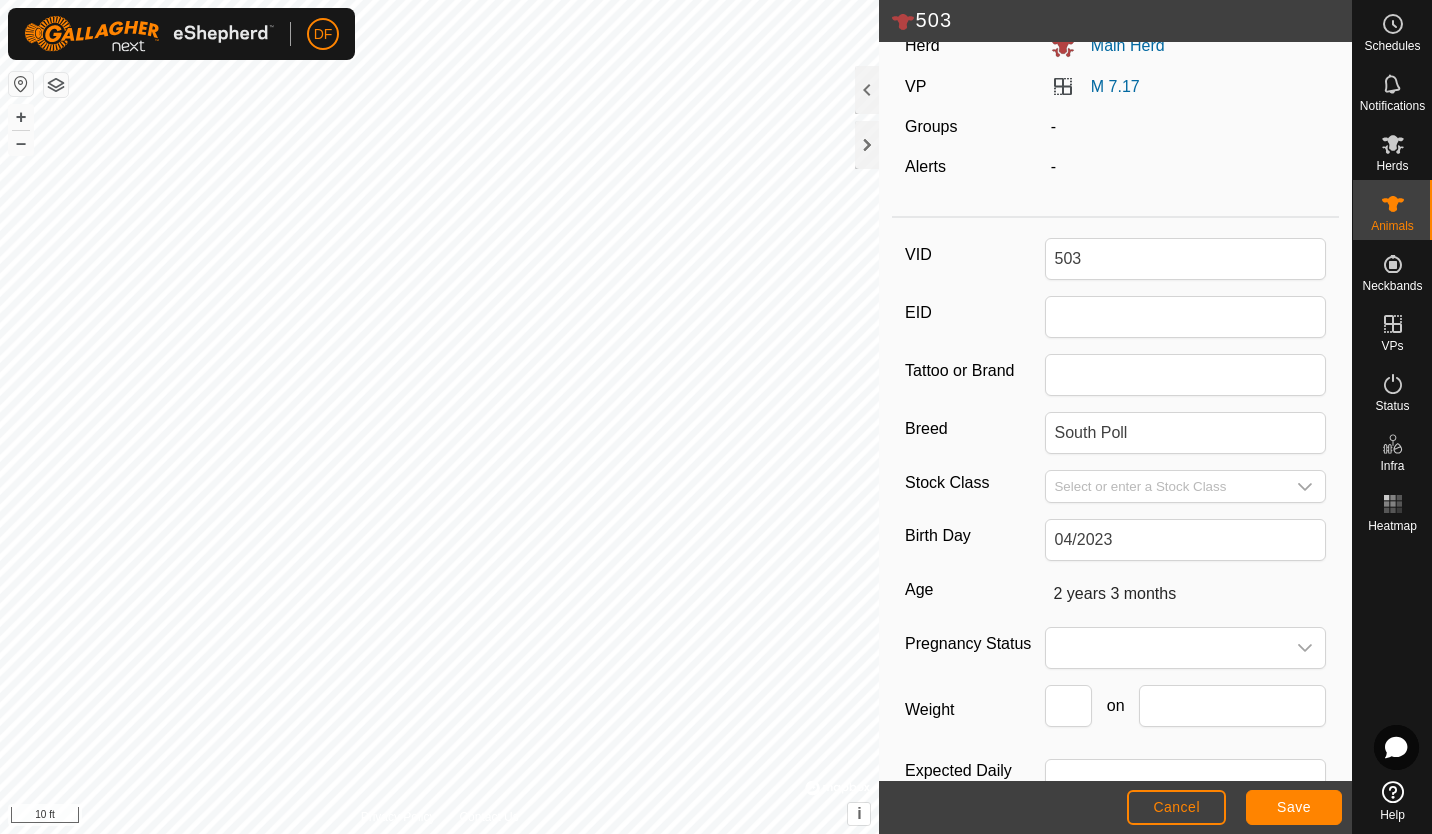 scroll, scrollTop: 0, scrollLeft: 0, axis: both 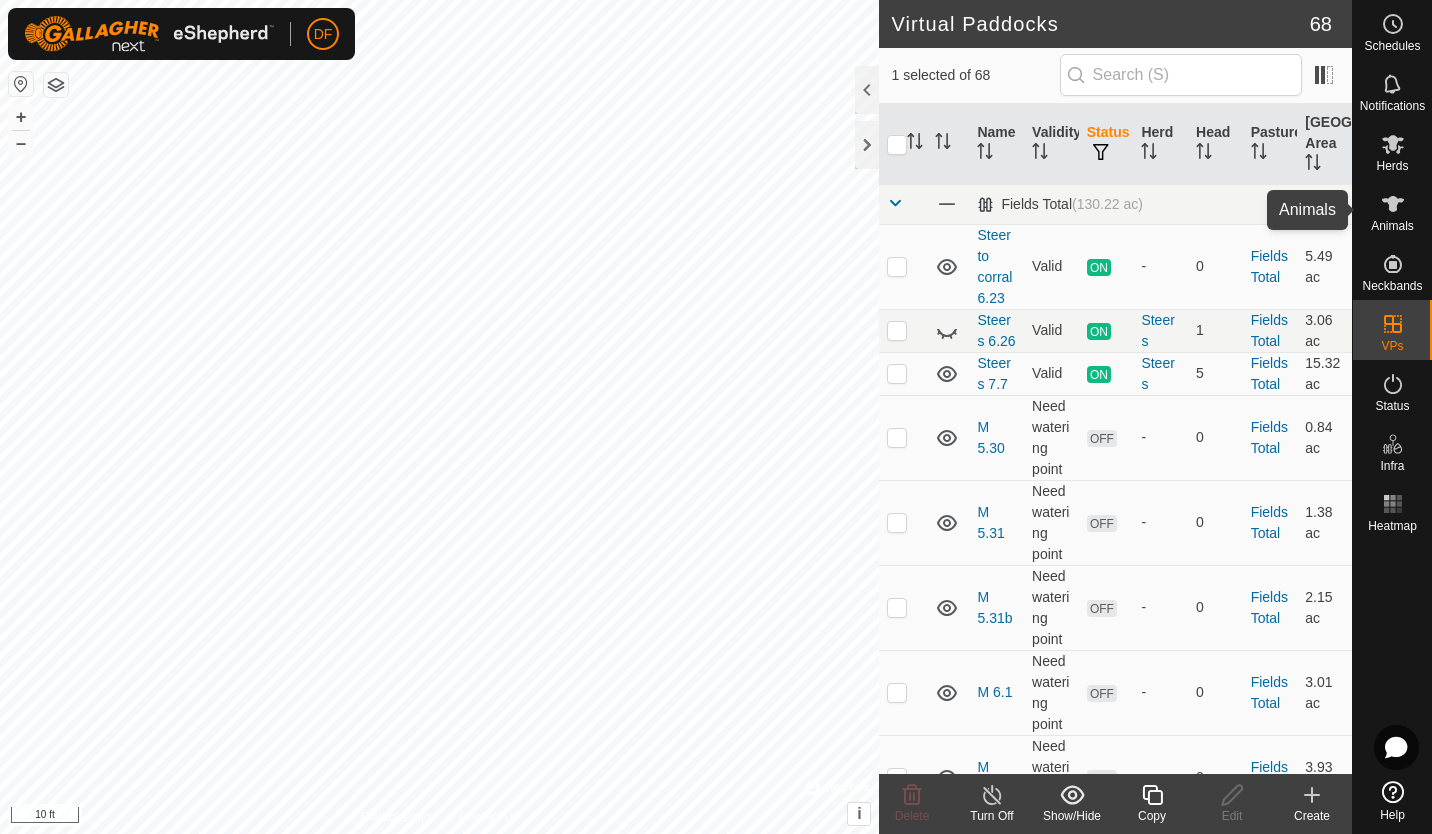 click 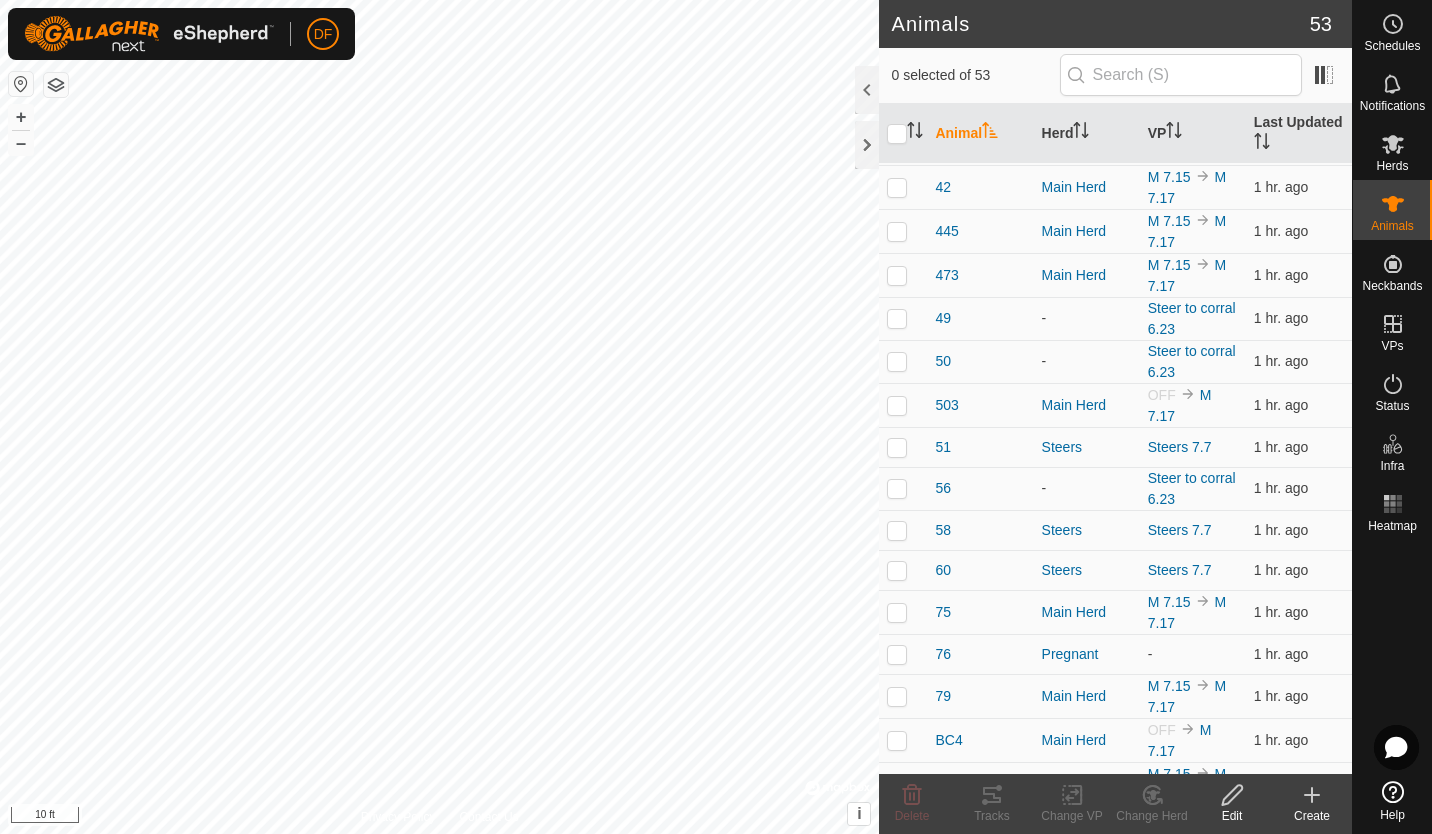 scroll, scrollTop: 1010, scrollLeft: 0, axis: vertical 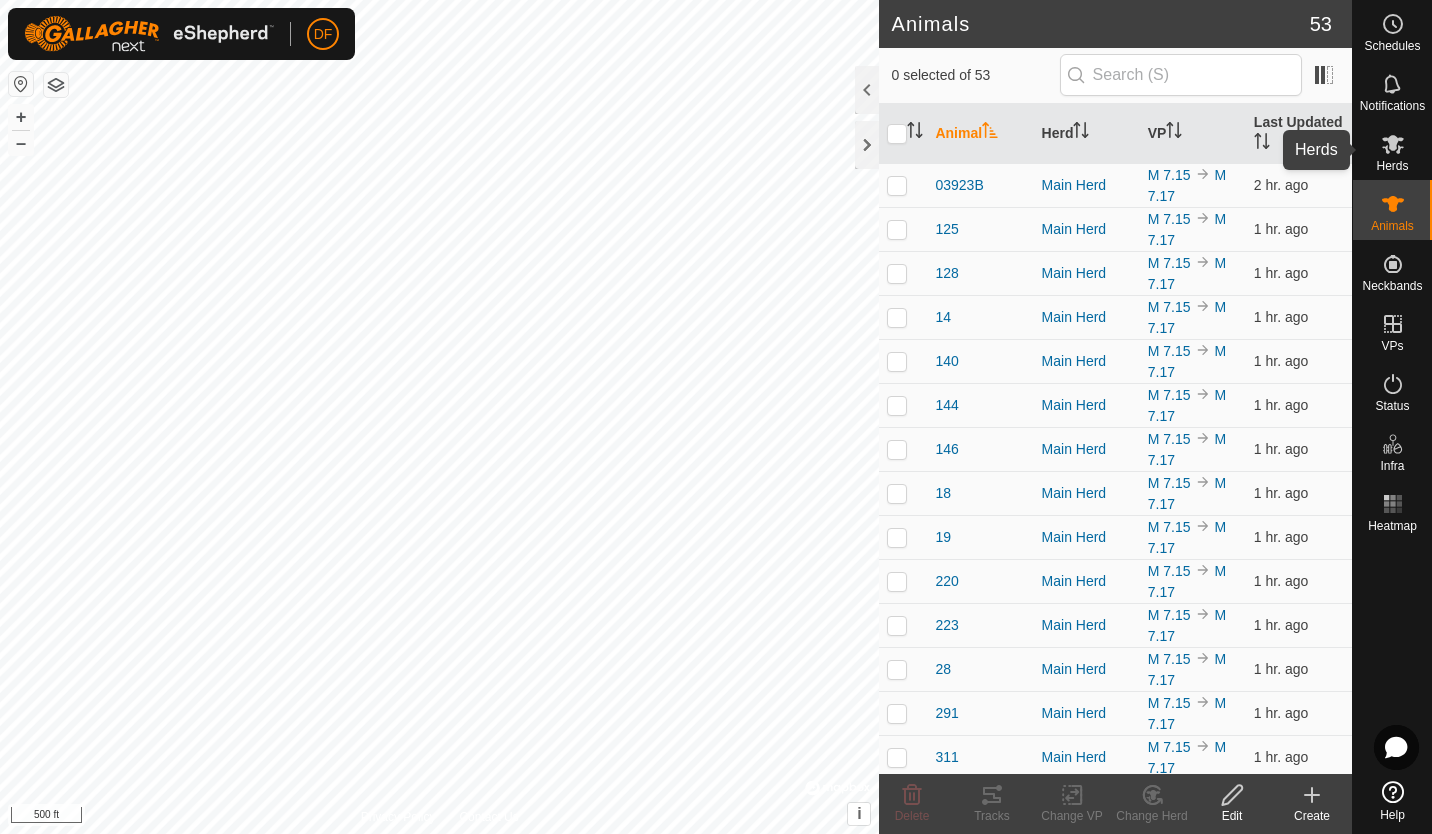click 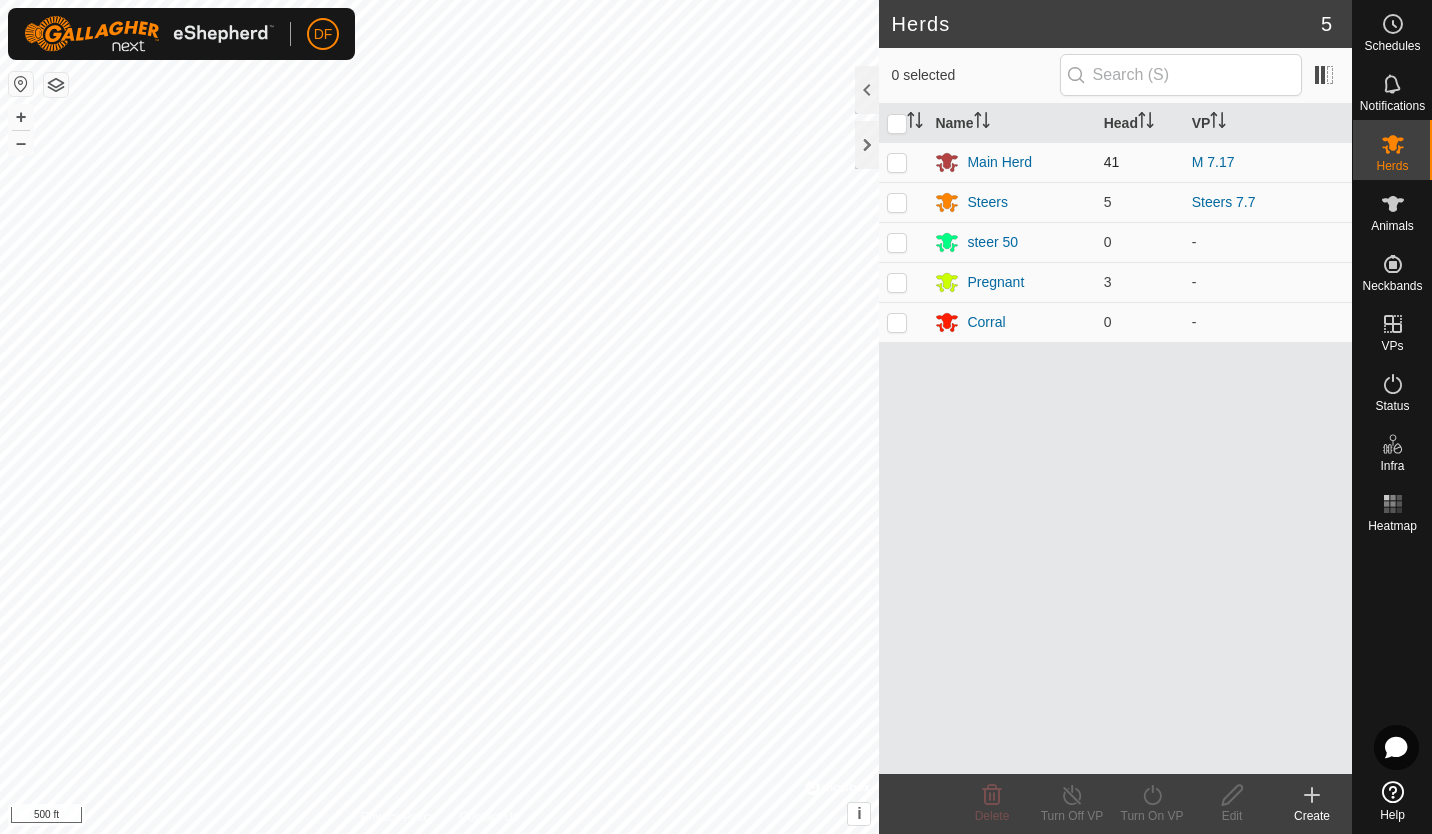 click at bounding box center [897, 162] 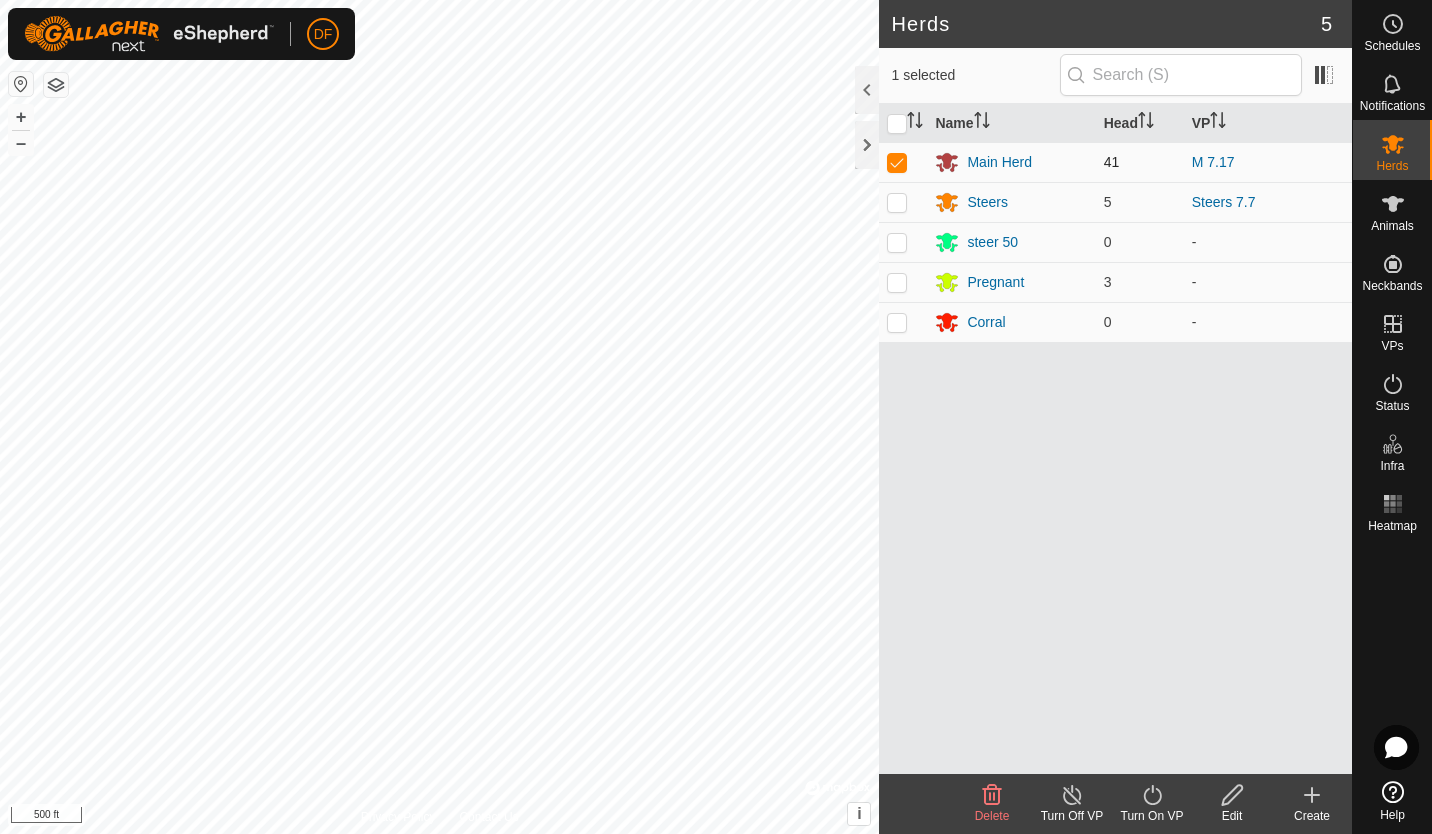 checkbox on "true" 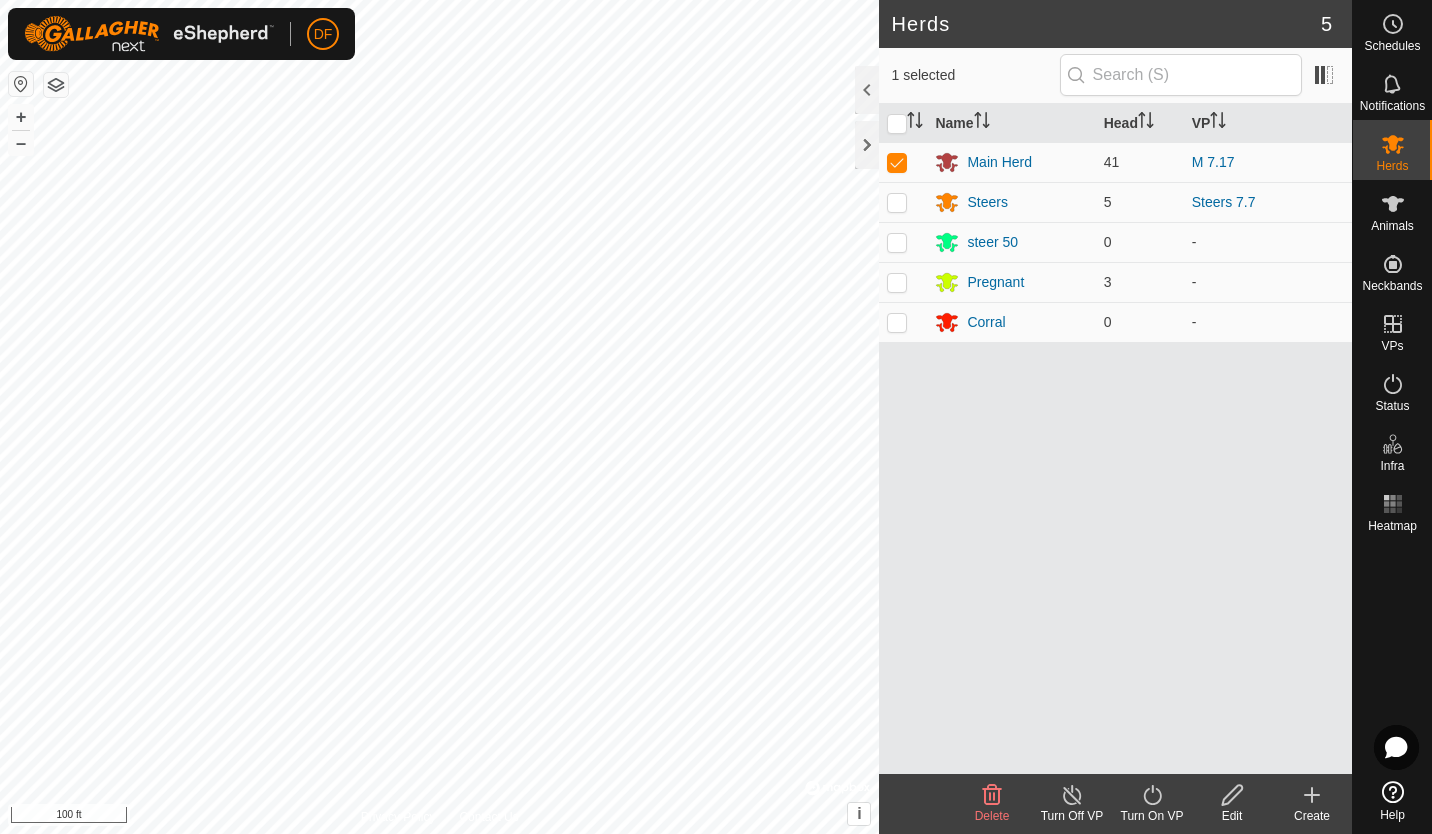 click on "Turn On VP" 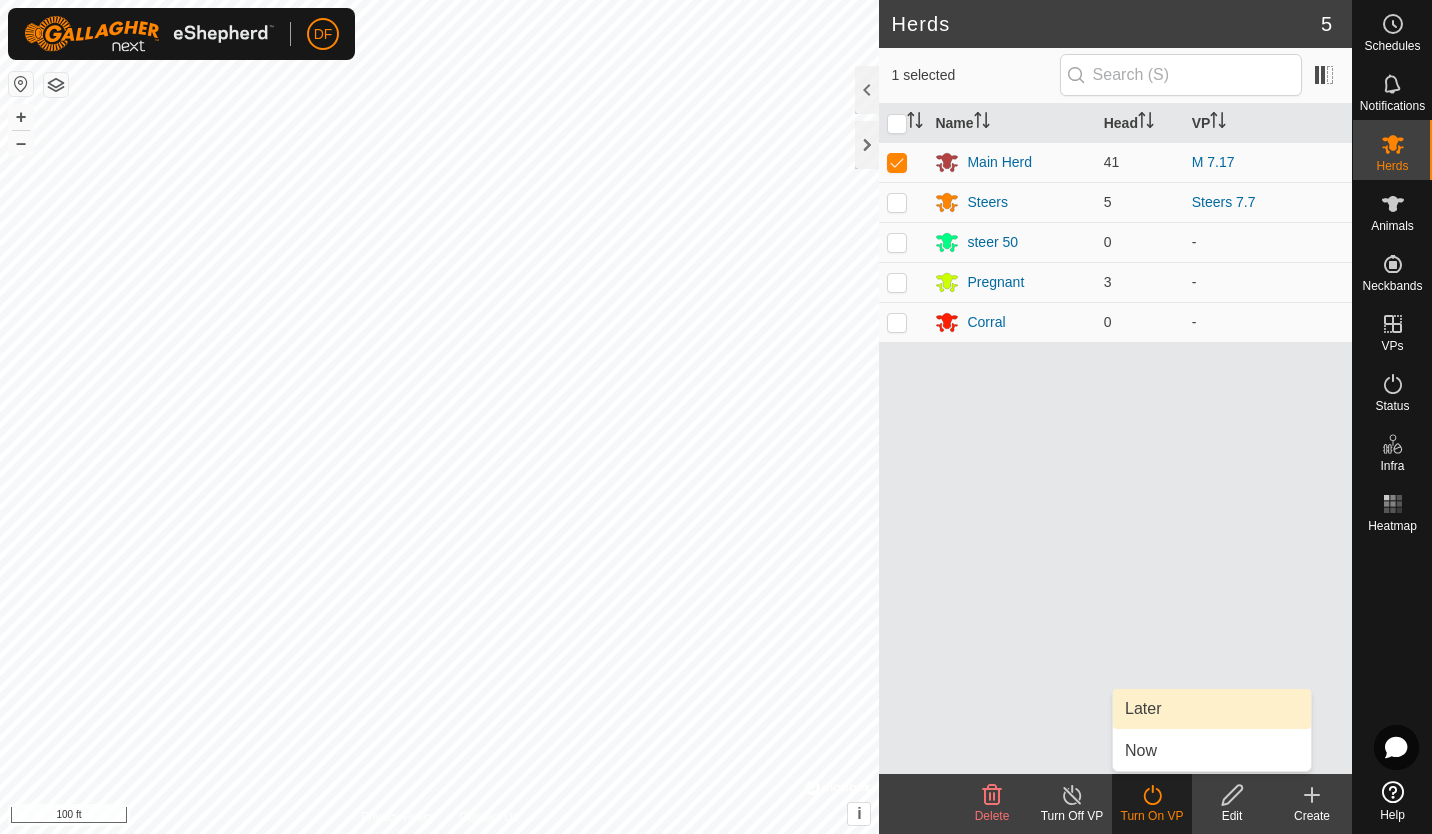 click on "Later" at bounding box center (1212, 709) 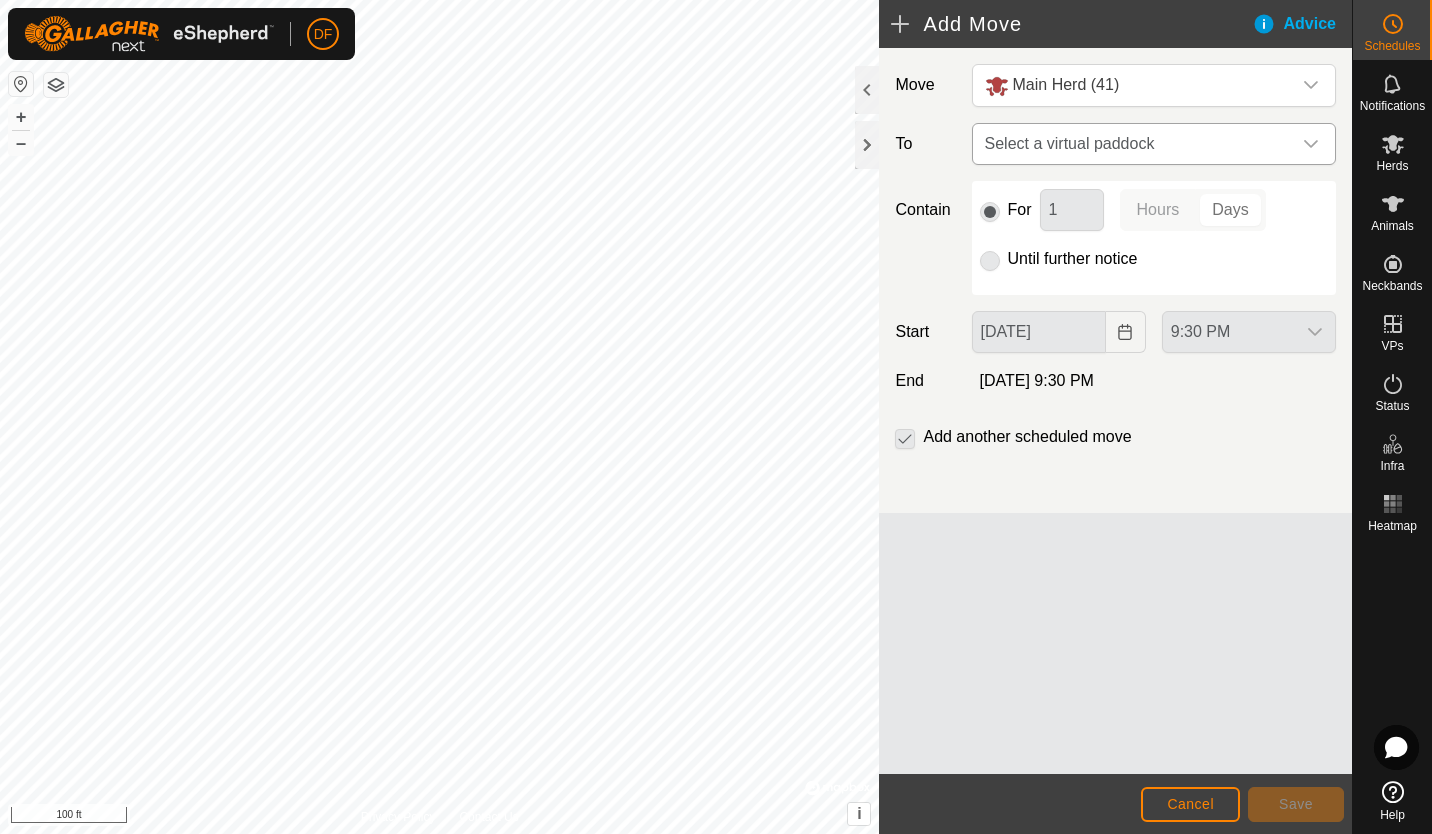 click 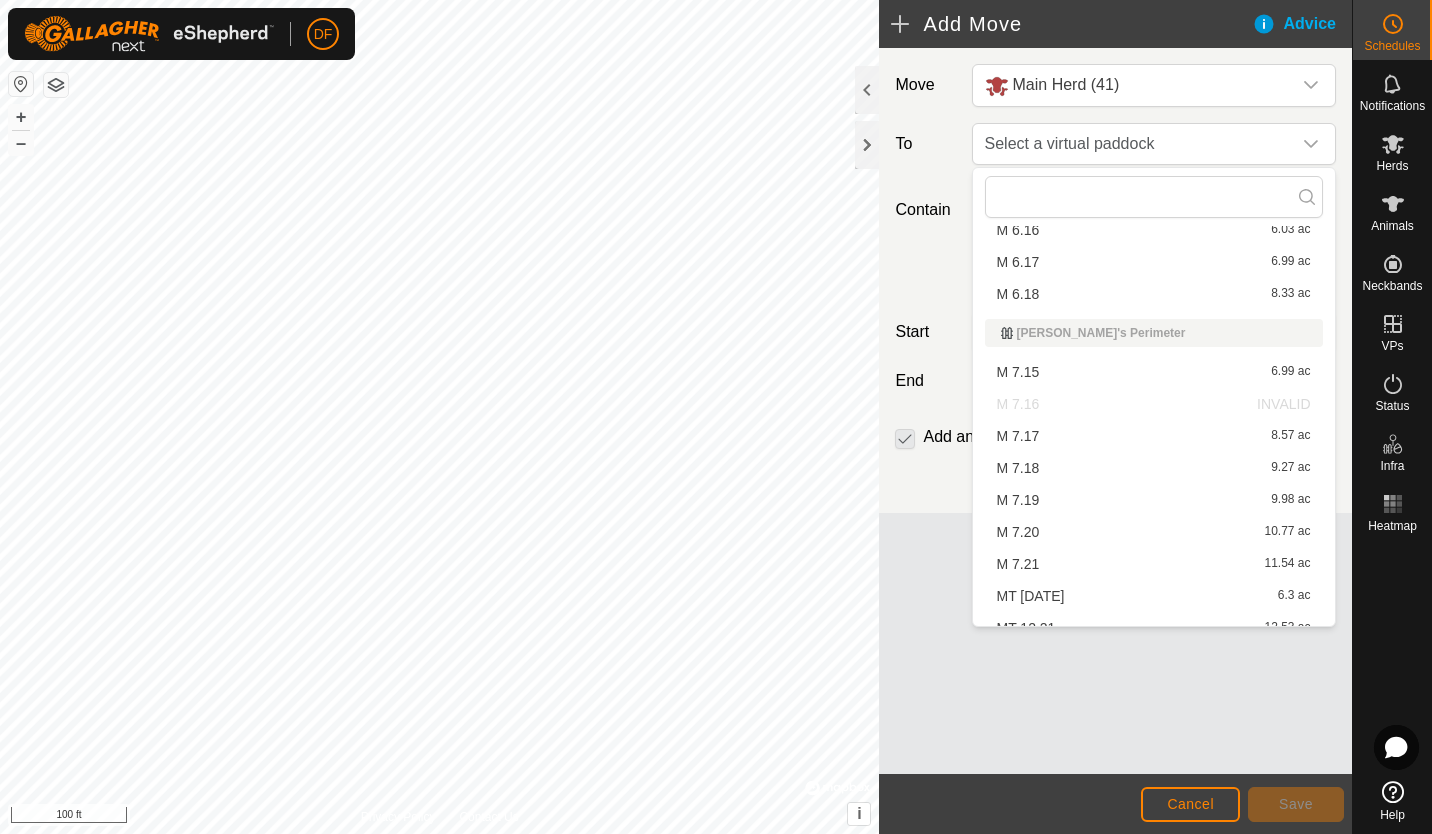 scroll, scrollTop: 1912, scrollLeft: 0, axis: vertical 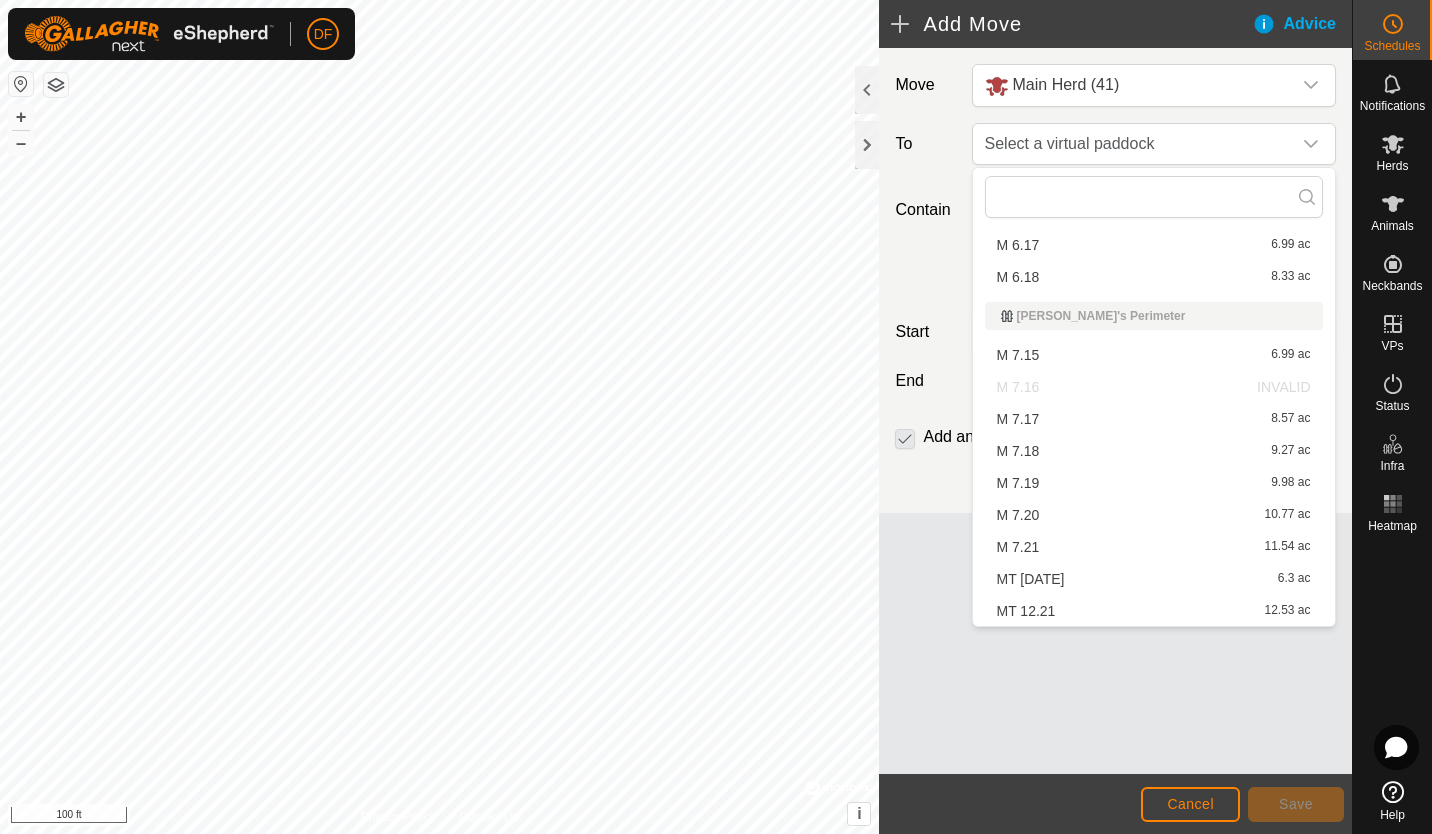 click on "M 7.18  9.27 ac" at bounding box center (1154, 451) 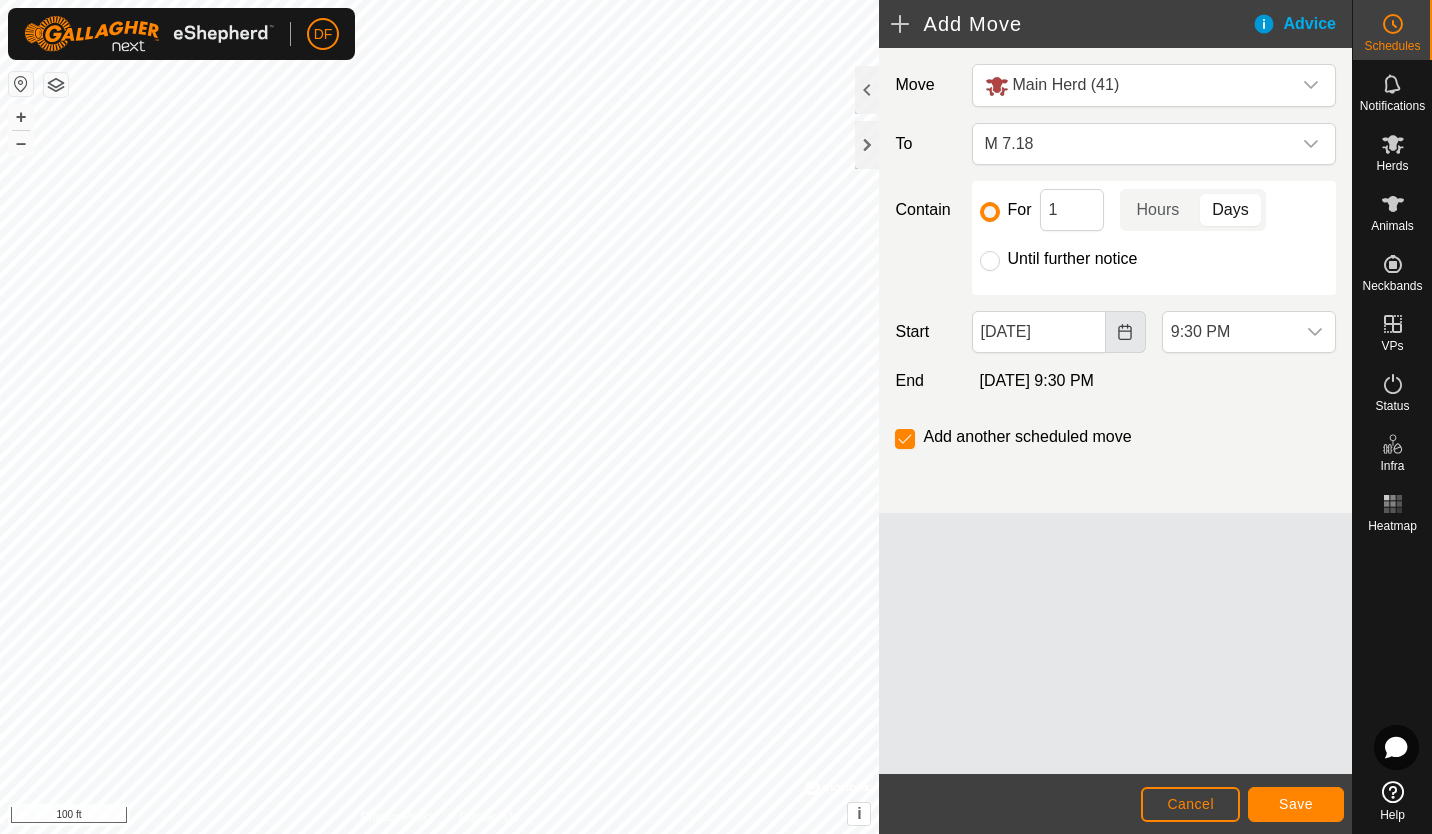 click 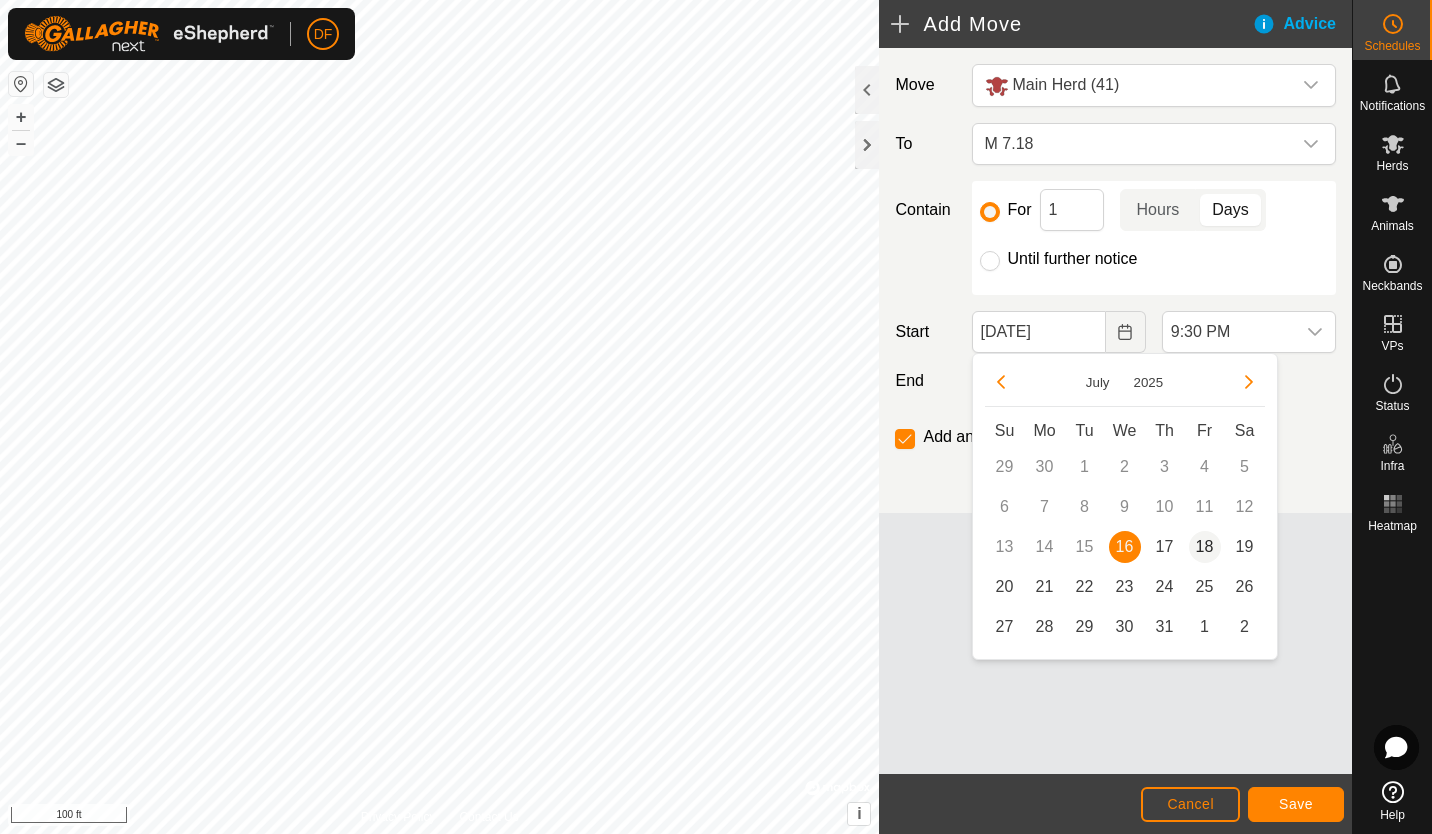 click on "18" at bounding box center (1205, 547) 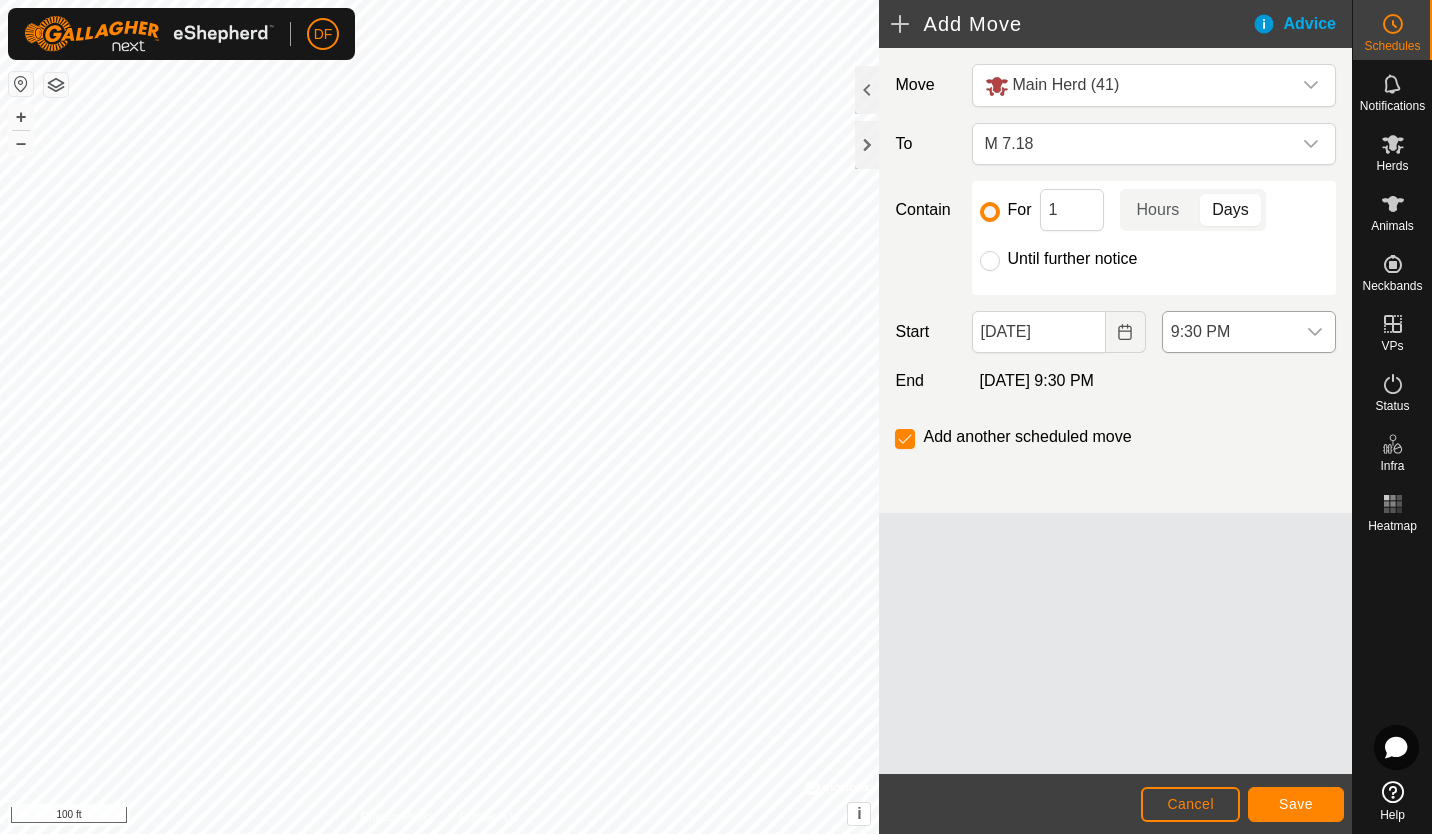click 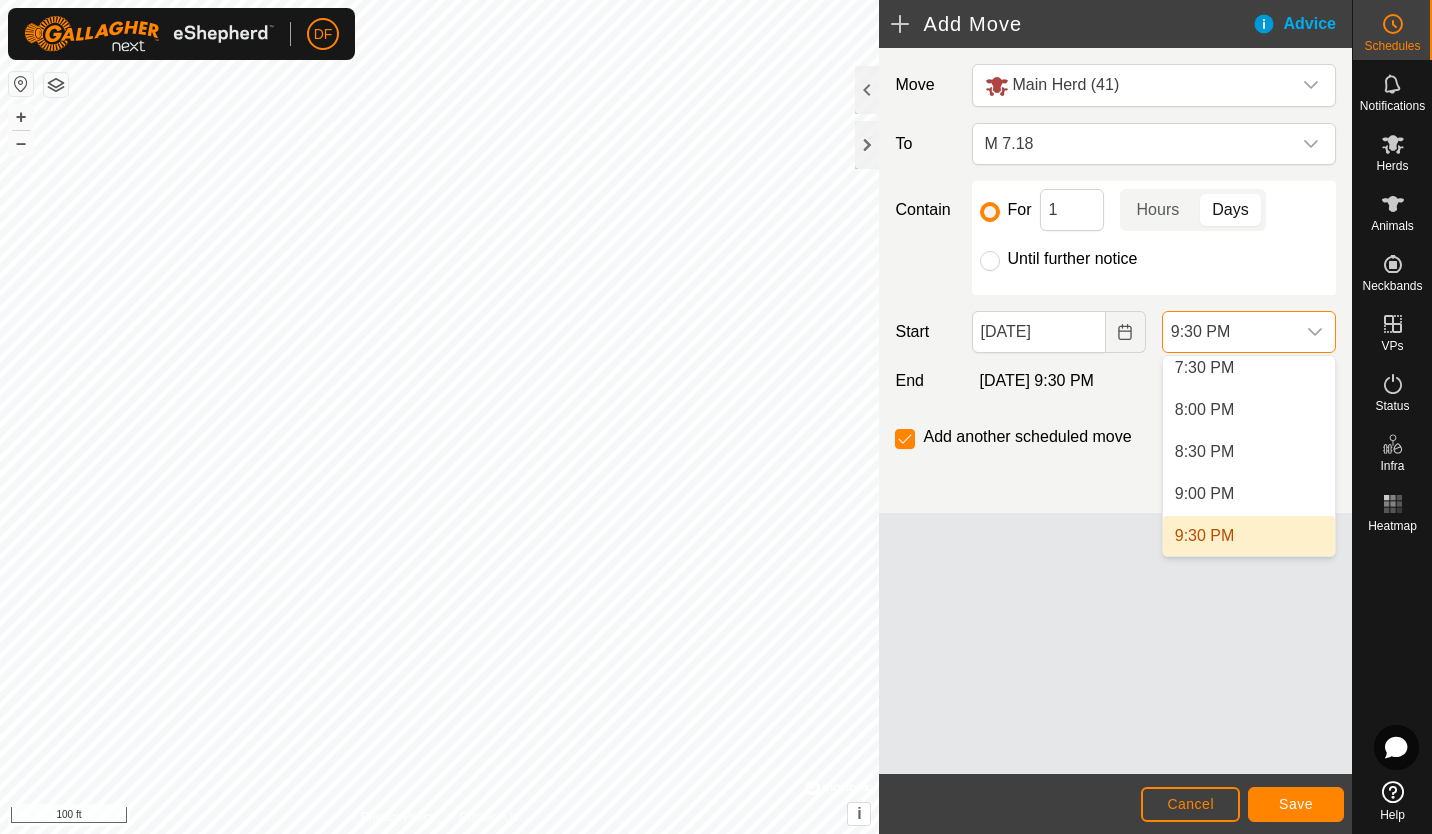 scroll, scrollTop: 1638, scrollLeft: 0, axis: vertical 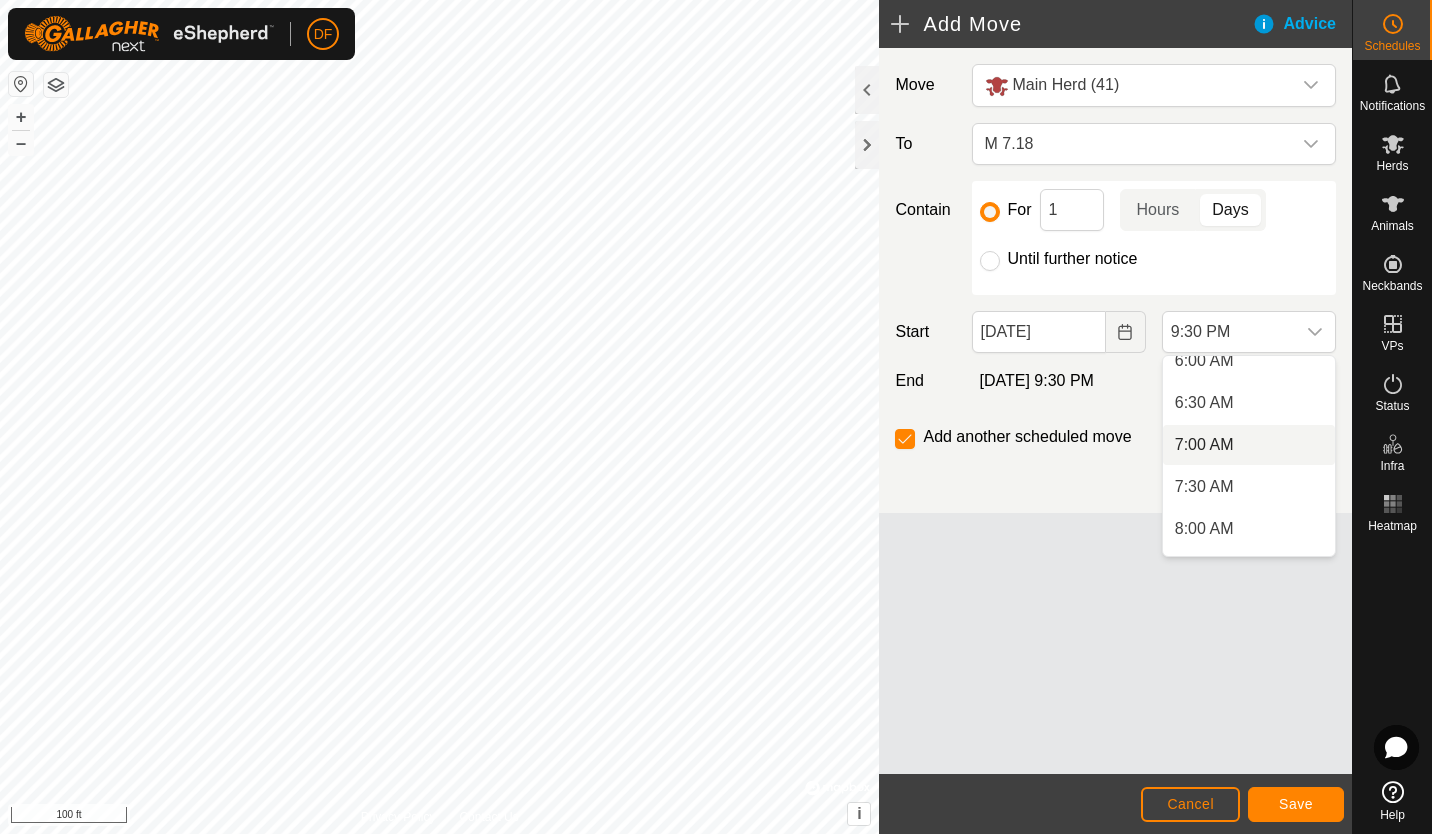click on "7:00 AM" at bounding box center (1249, 445) 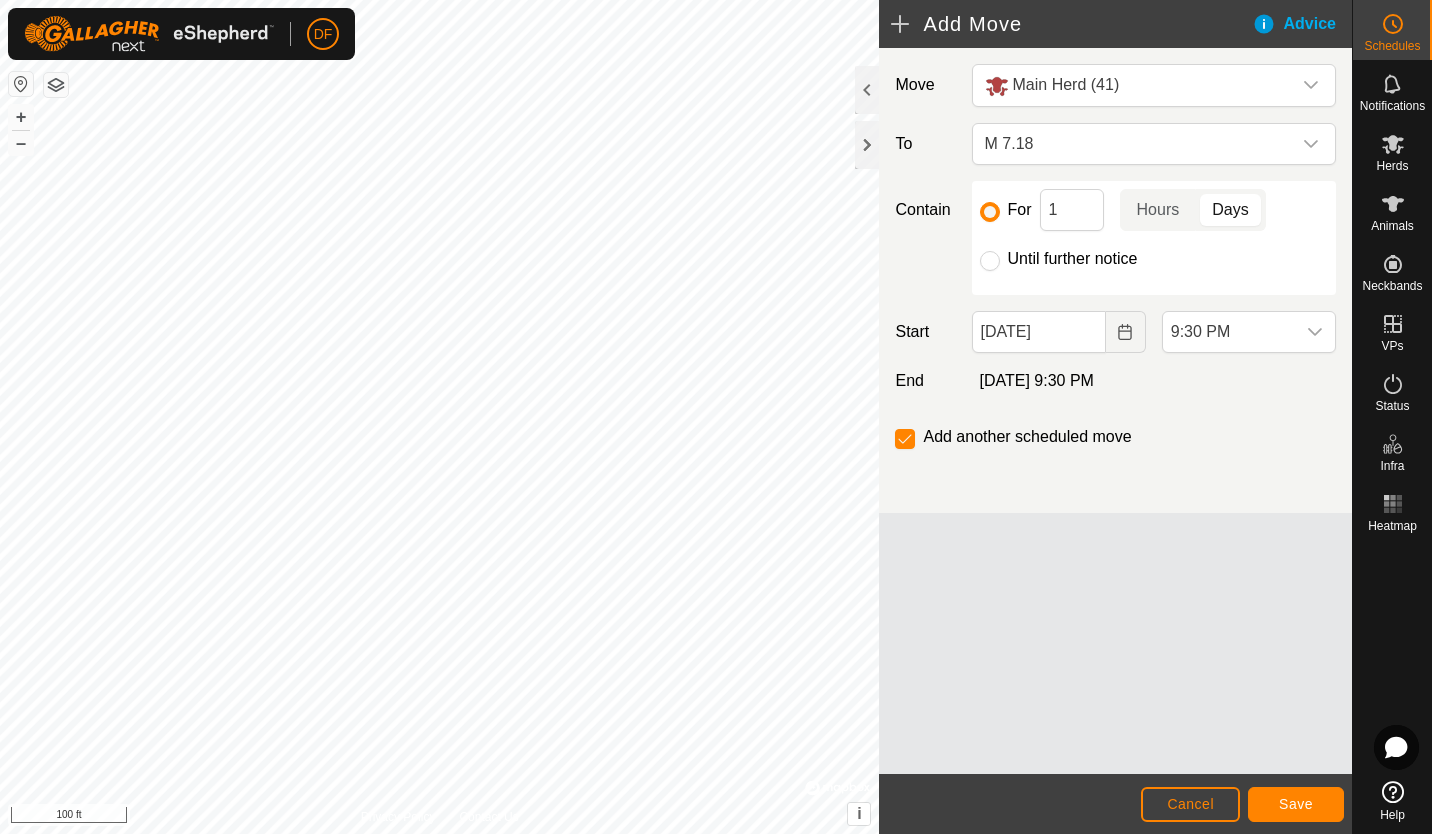 scroll, scrollTop: 1646, scrollLeft: 0, axis: vertical 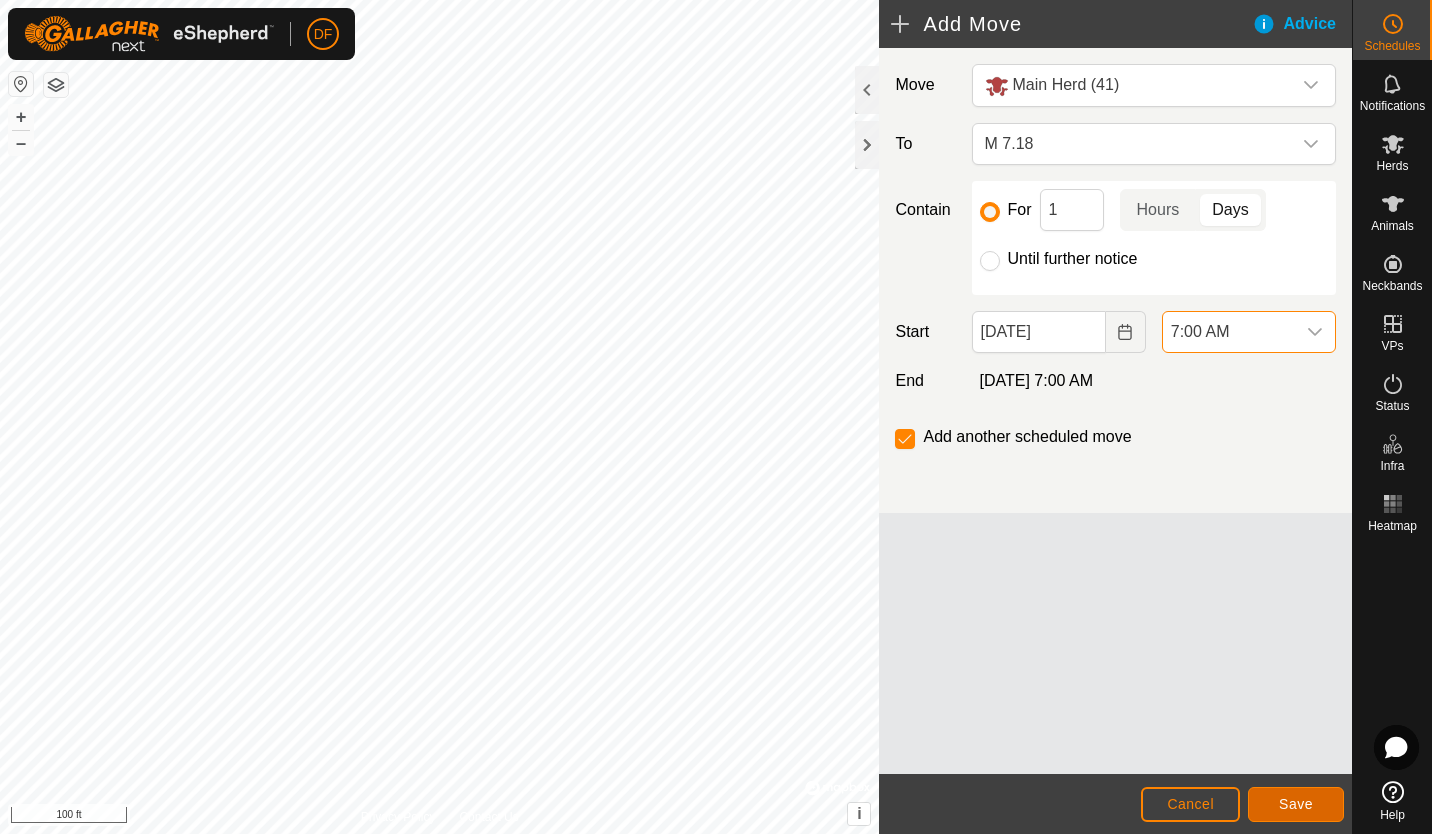 click on "Save" 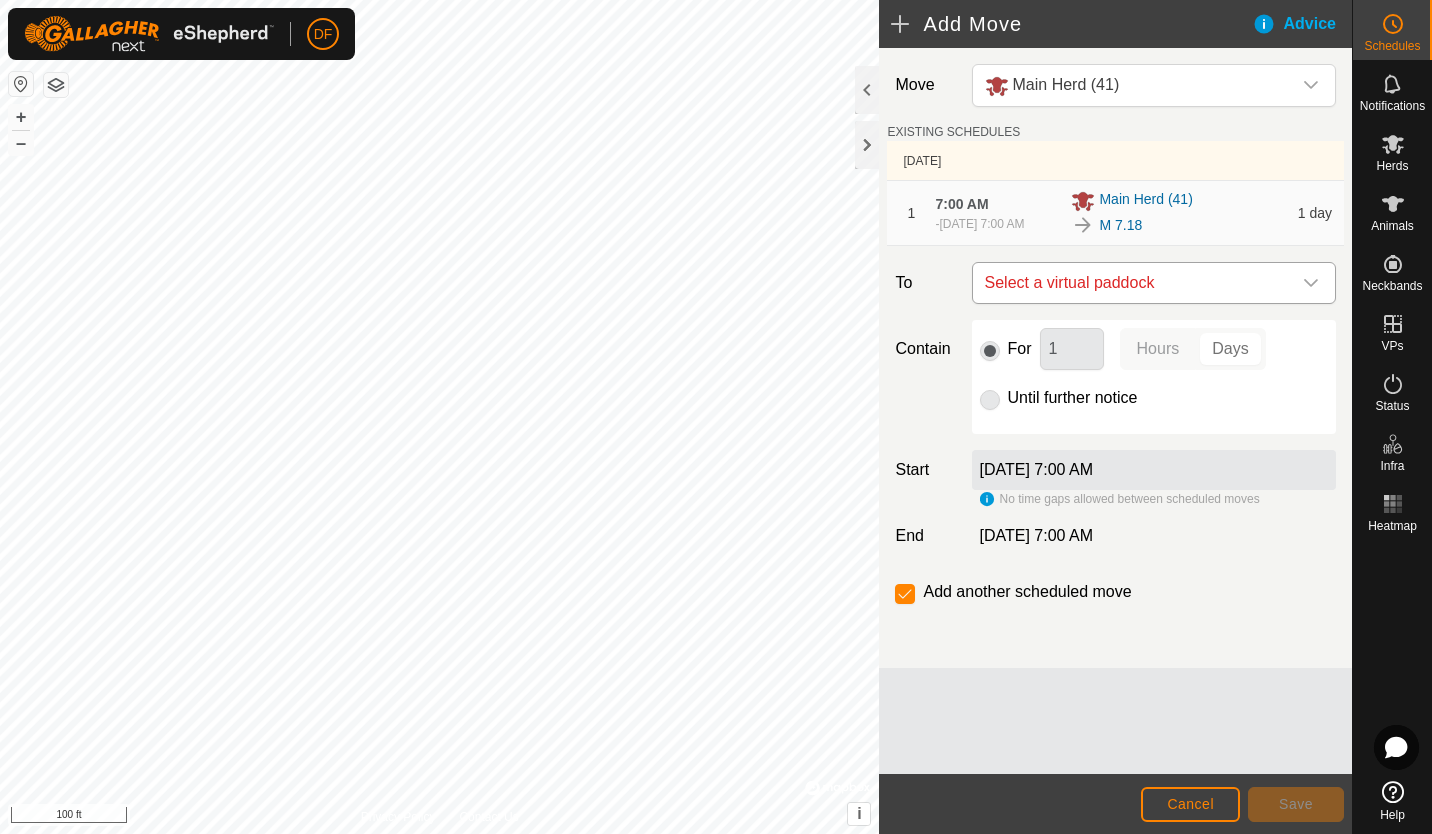 click at bounding box center (1311, 283) 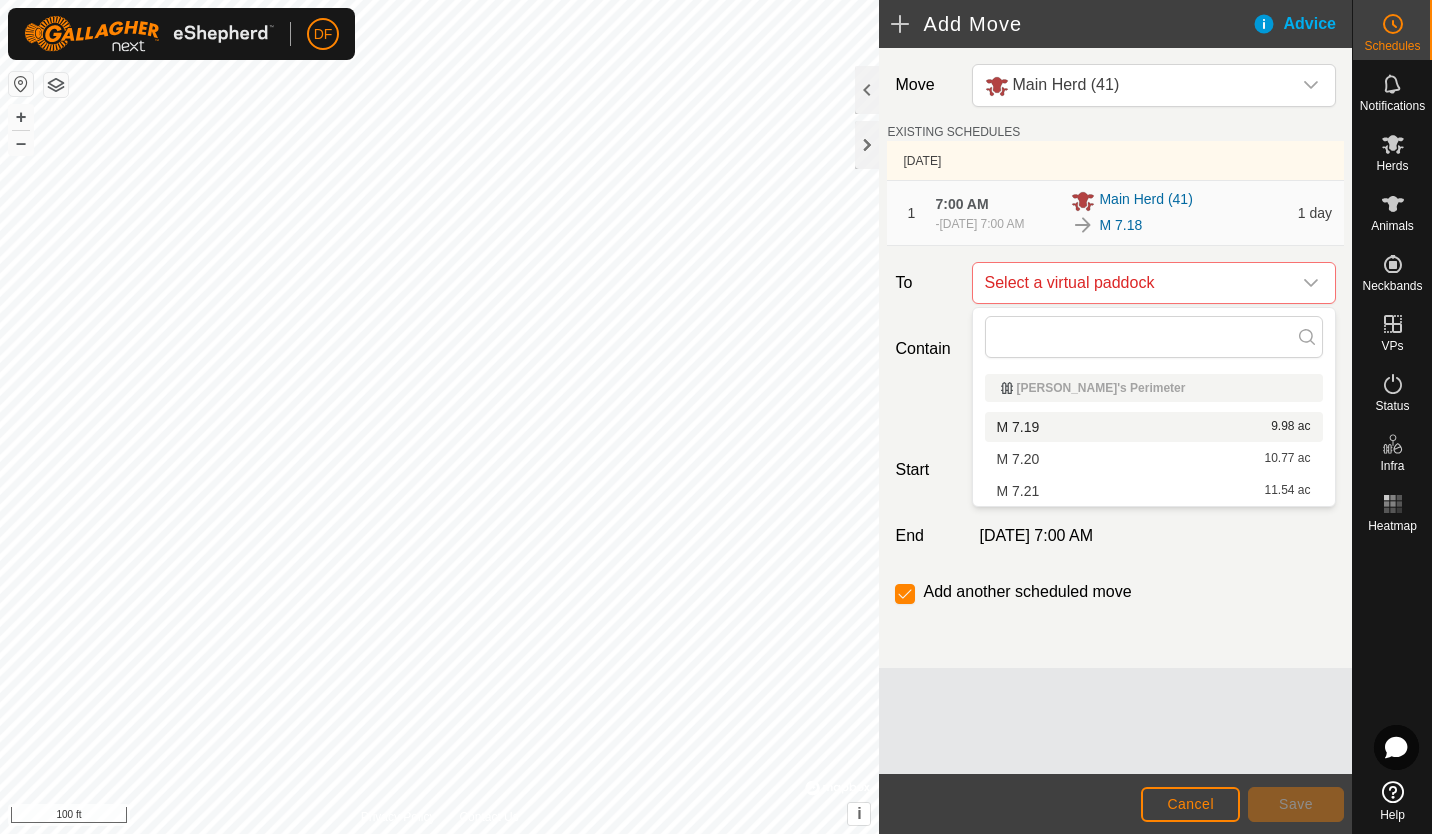 click on "M 7.19  9.98 ac" at bounding box center (1154, 427) 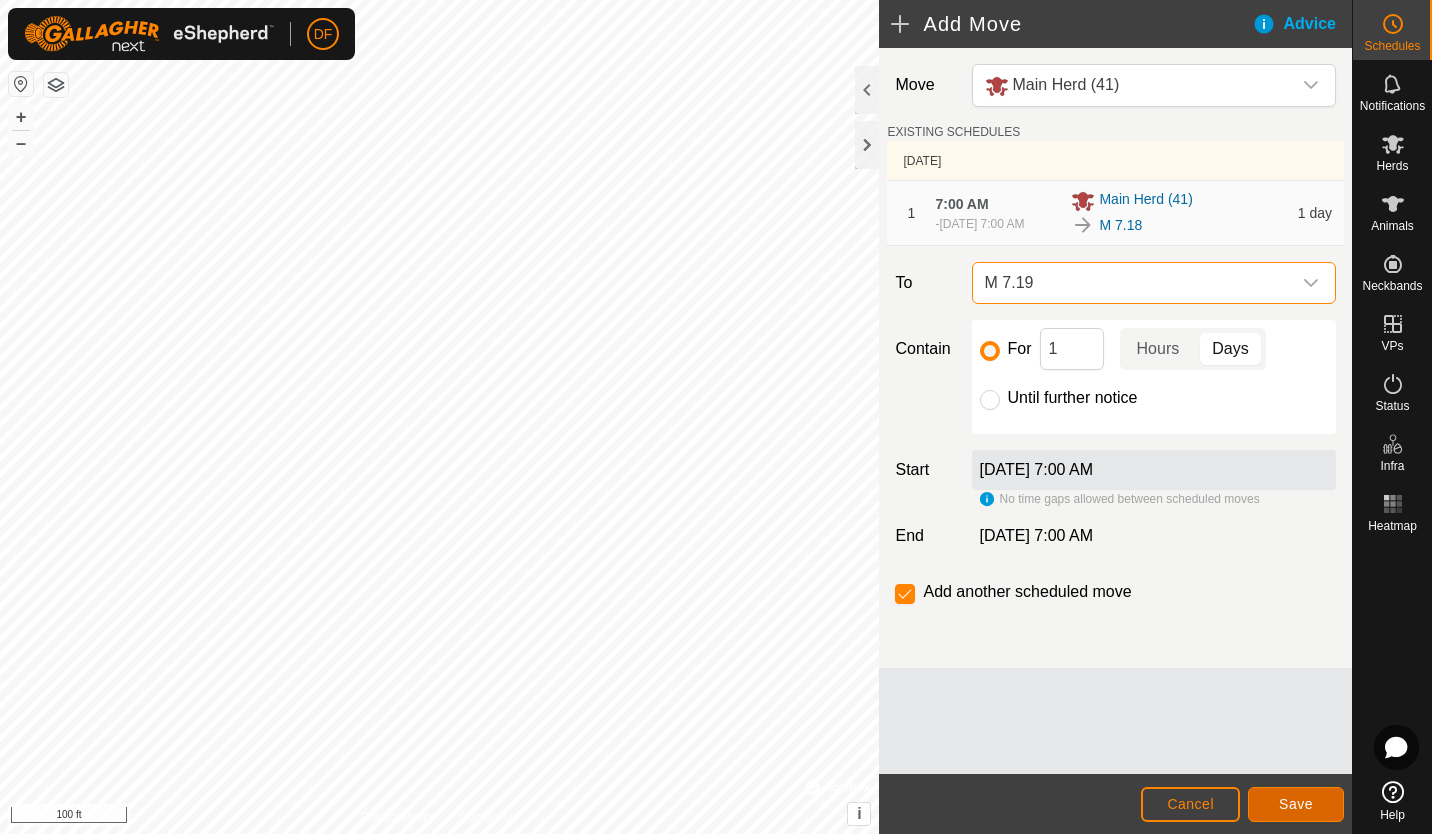 click on "Save" 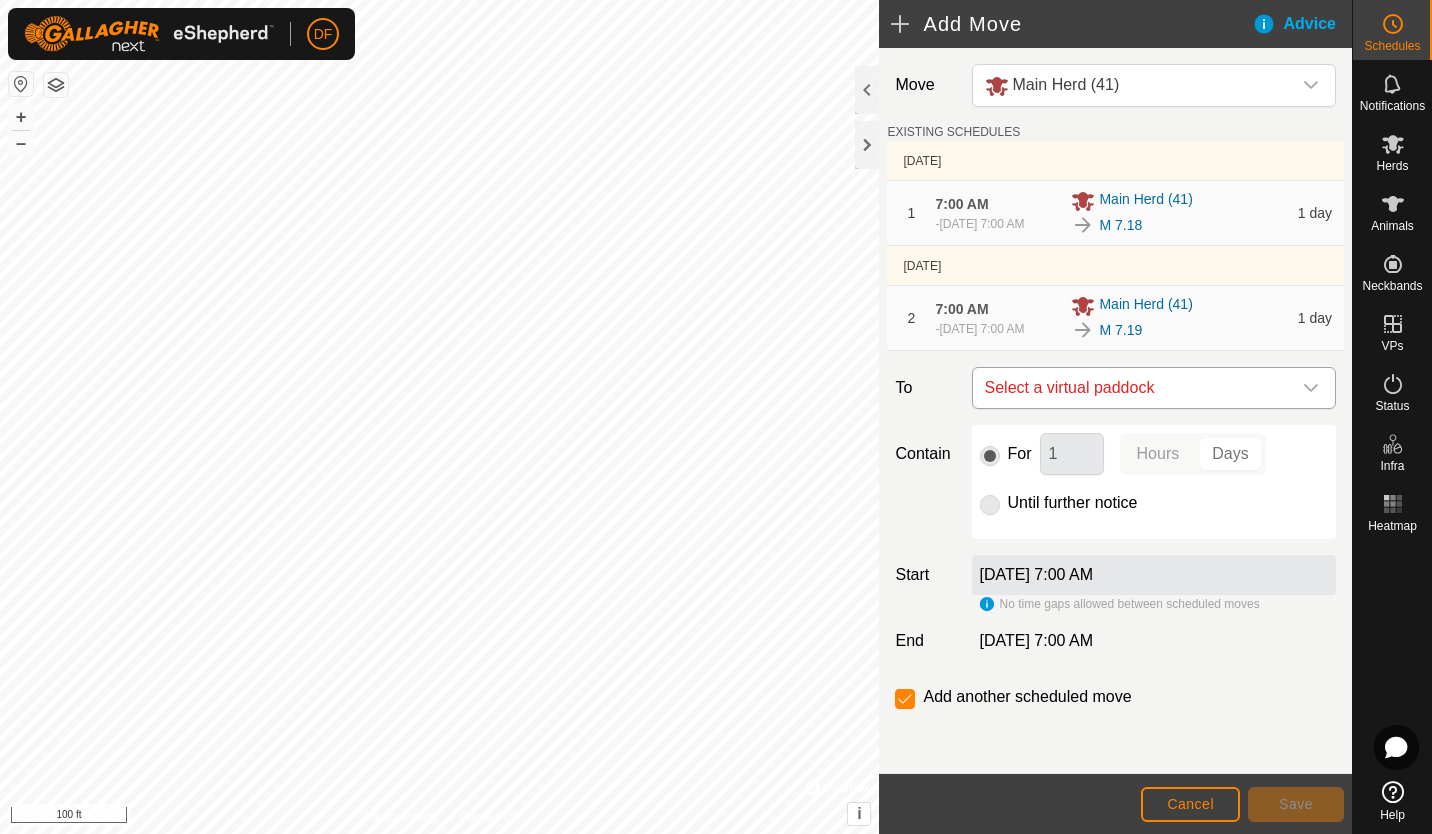 click 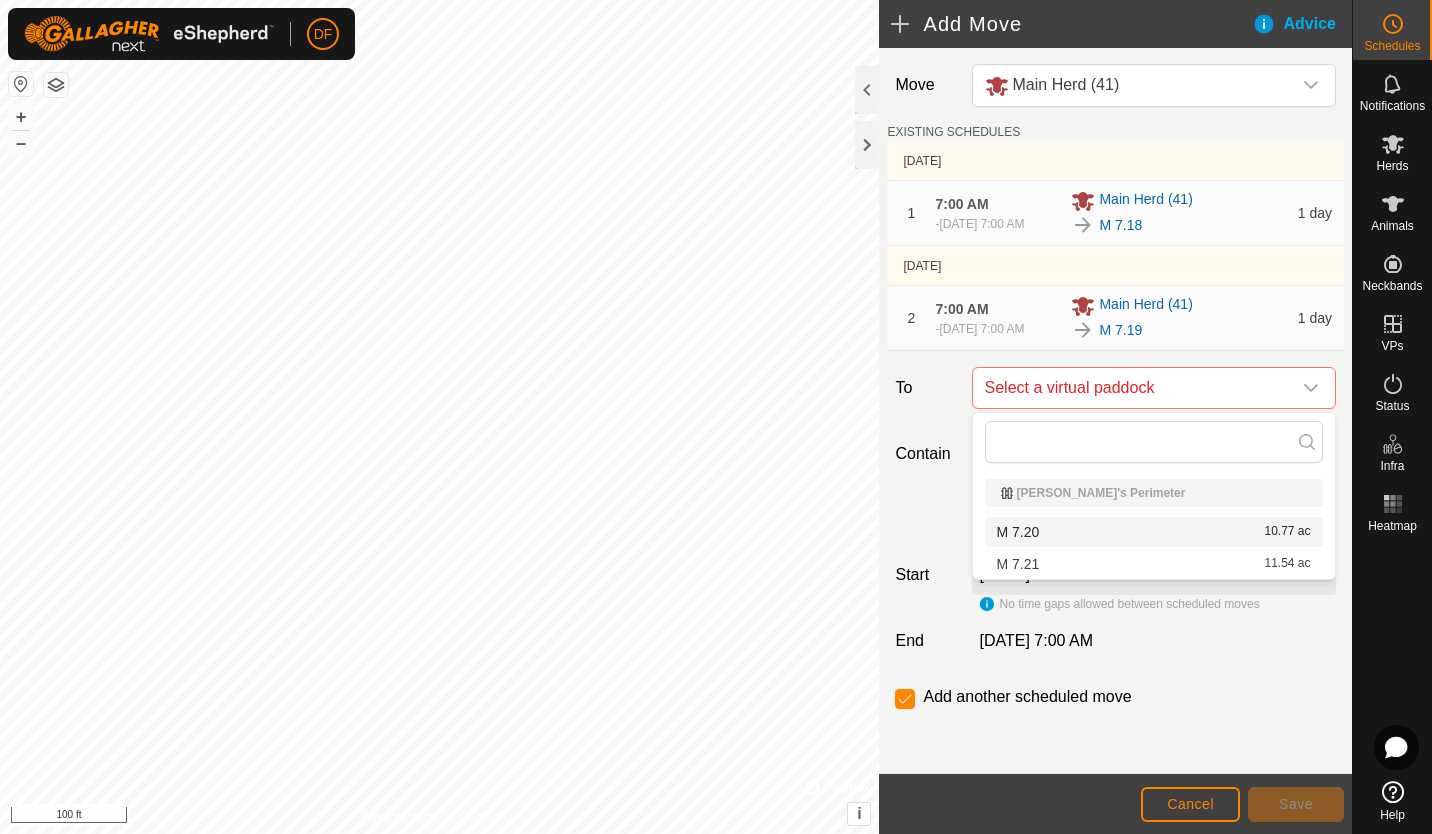 click on "M 7.20  10.77 ac" at bounding box center (1154, 532) 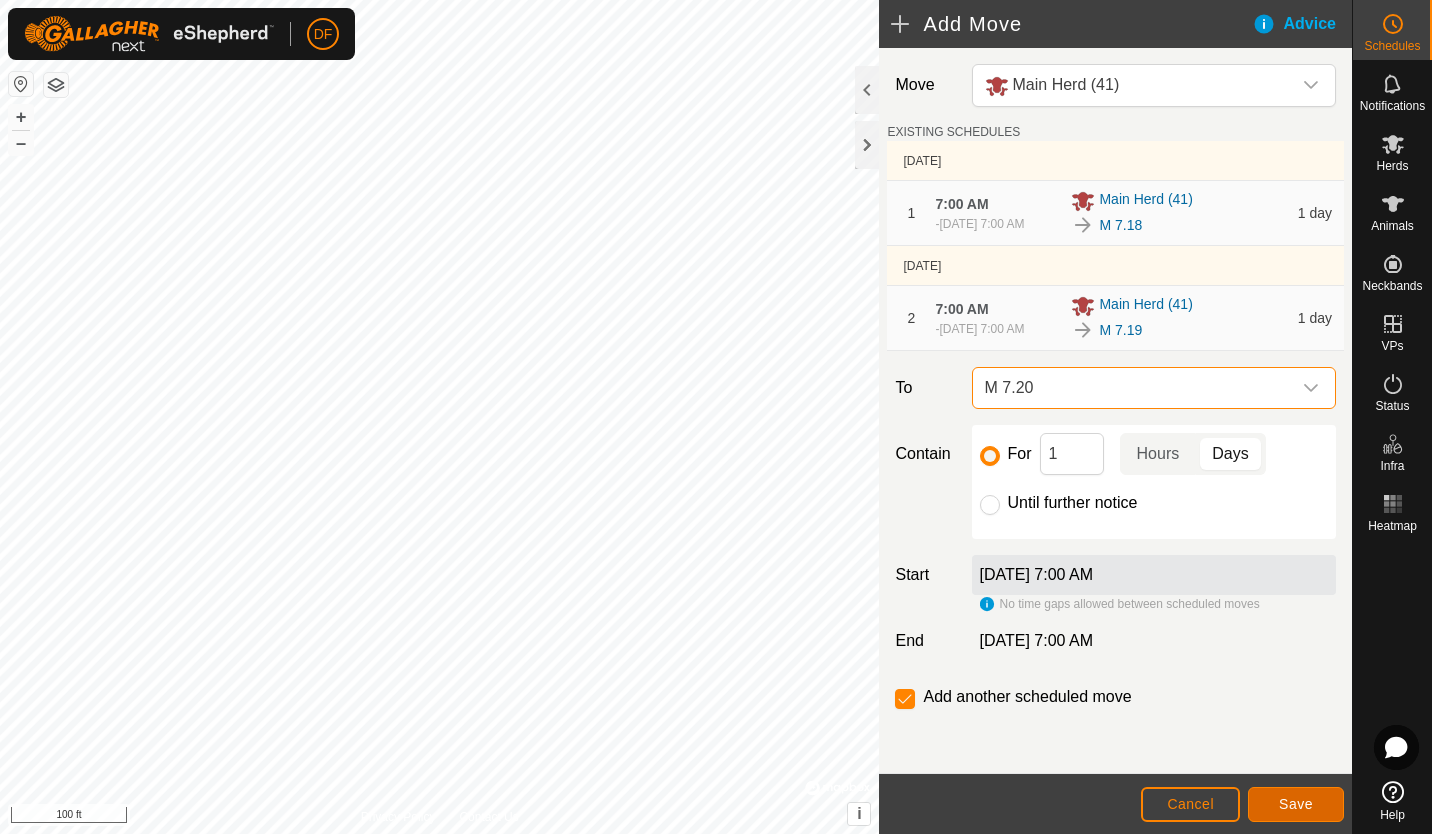 click on "Save" 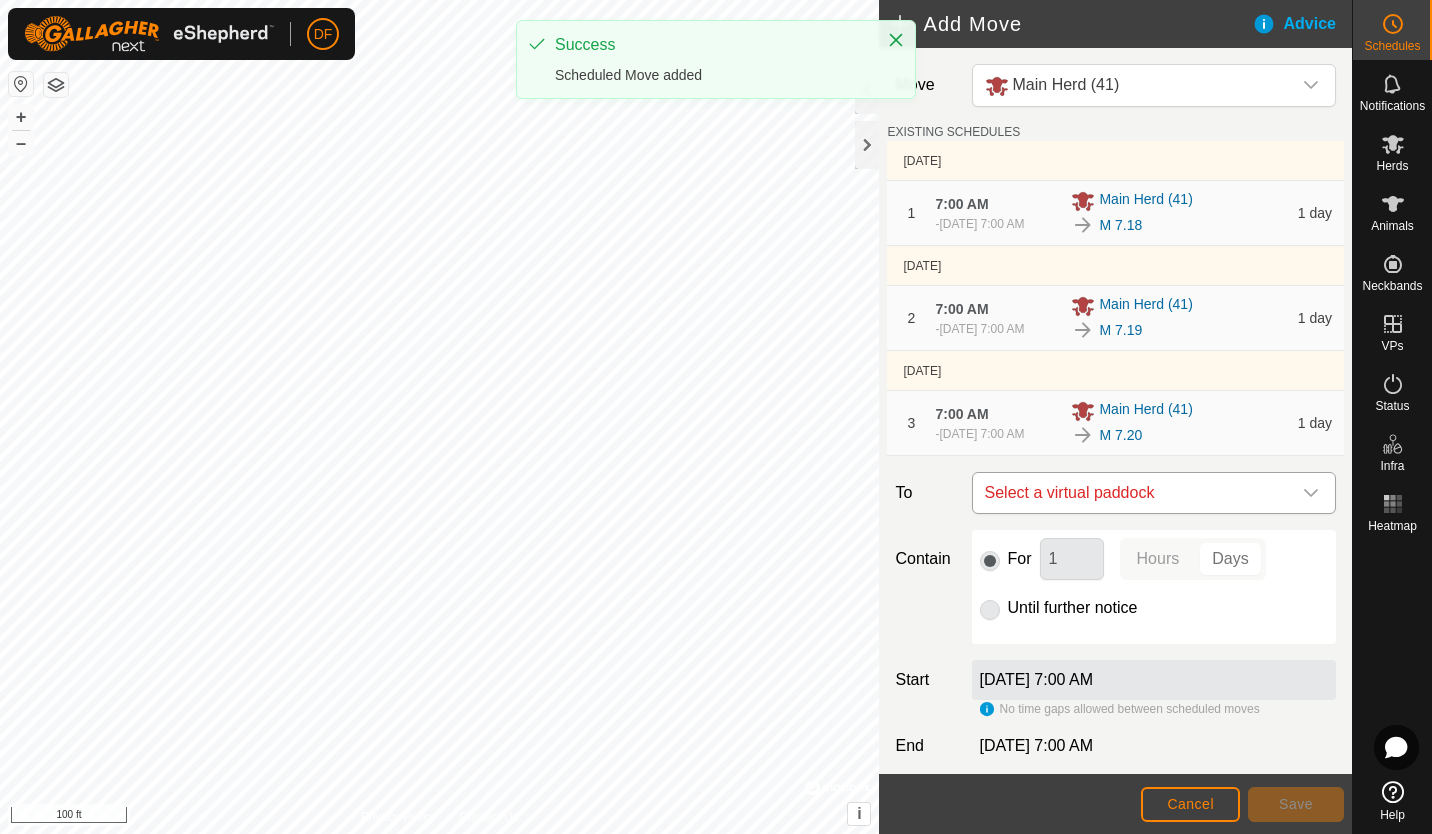 click 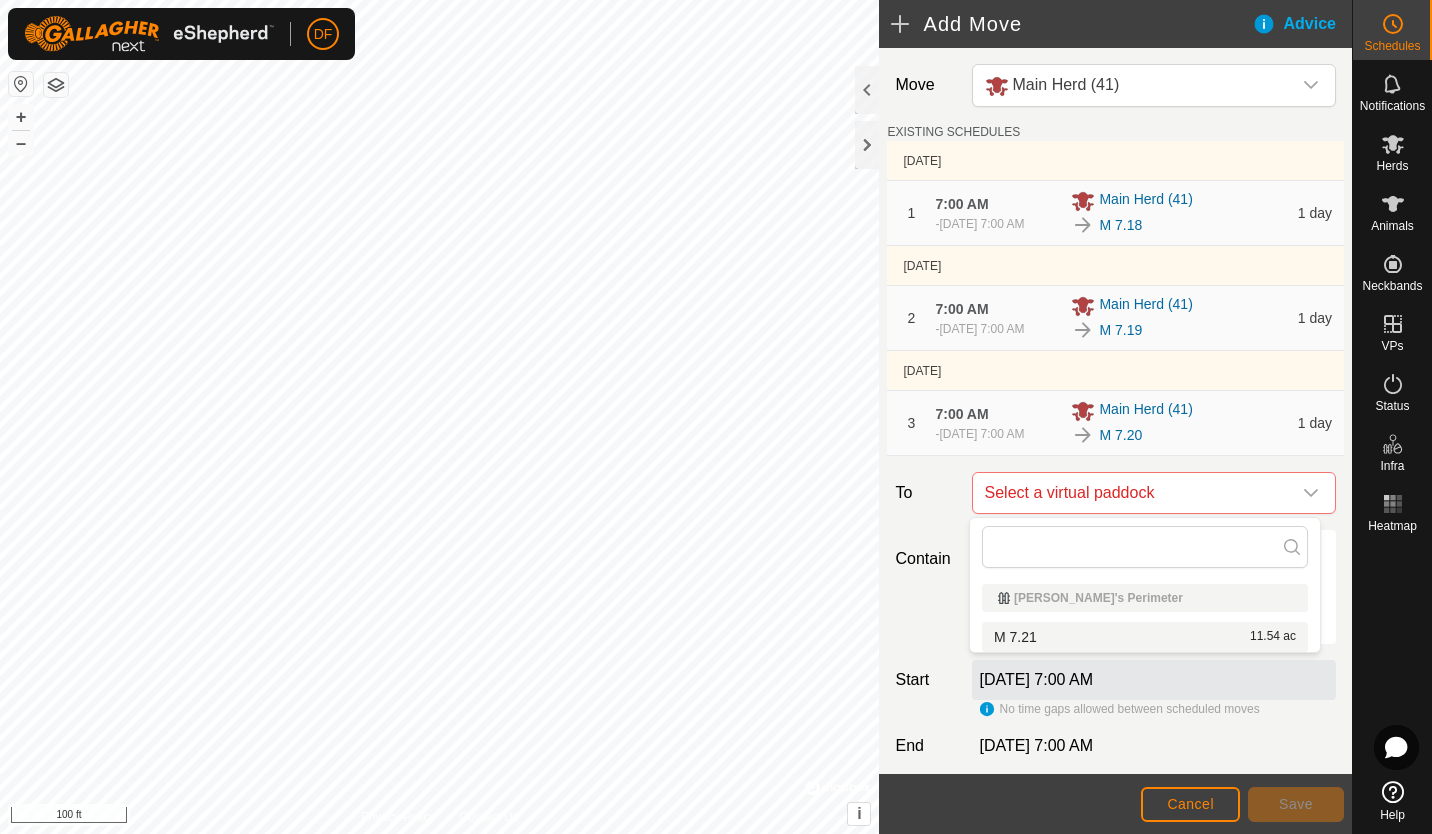 click on "M 7.21  11.54 ac" at bounding box center [1145, 637] 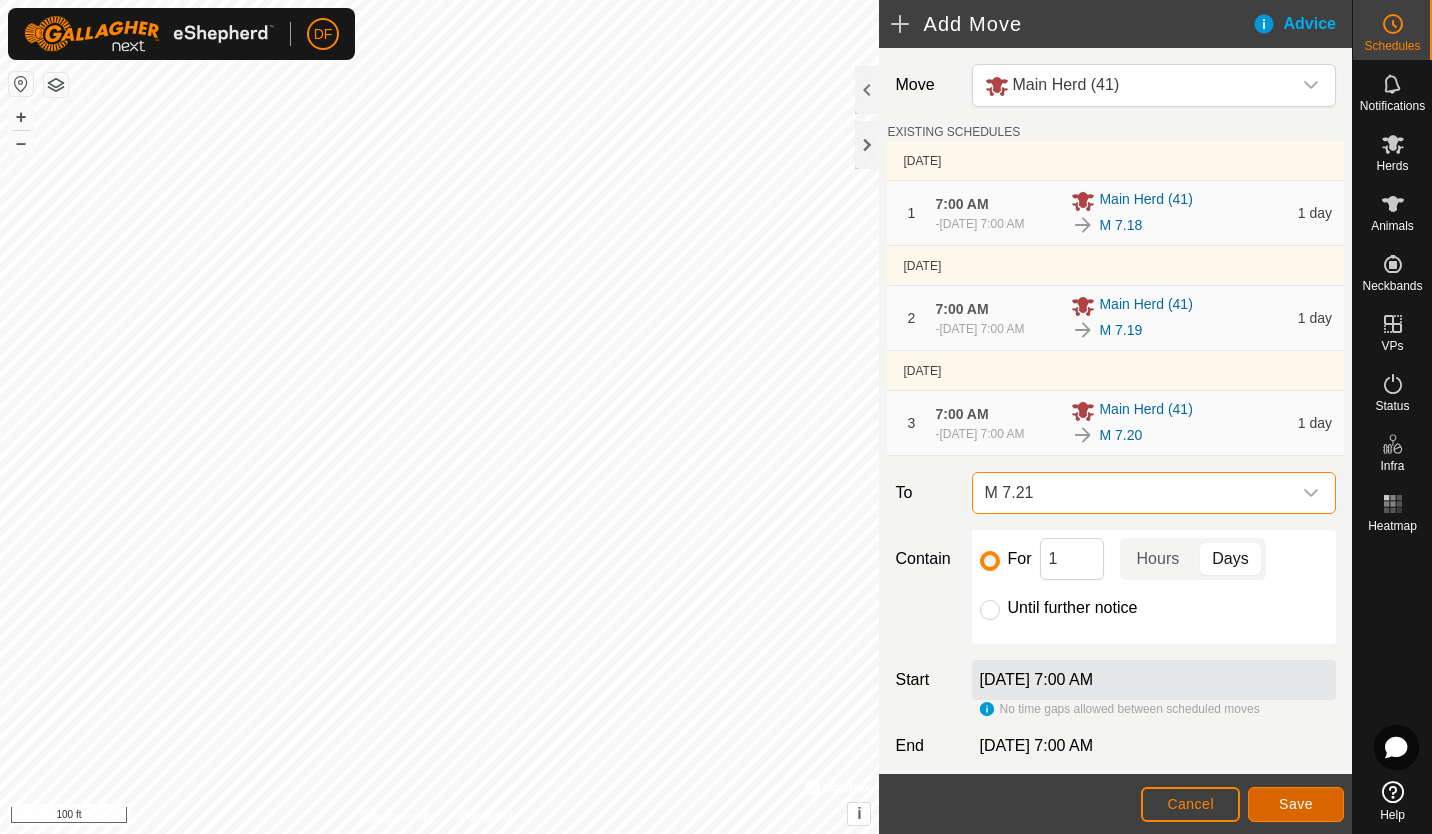 click on "Save" 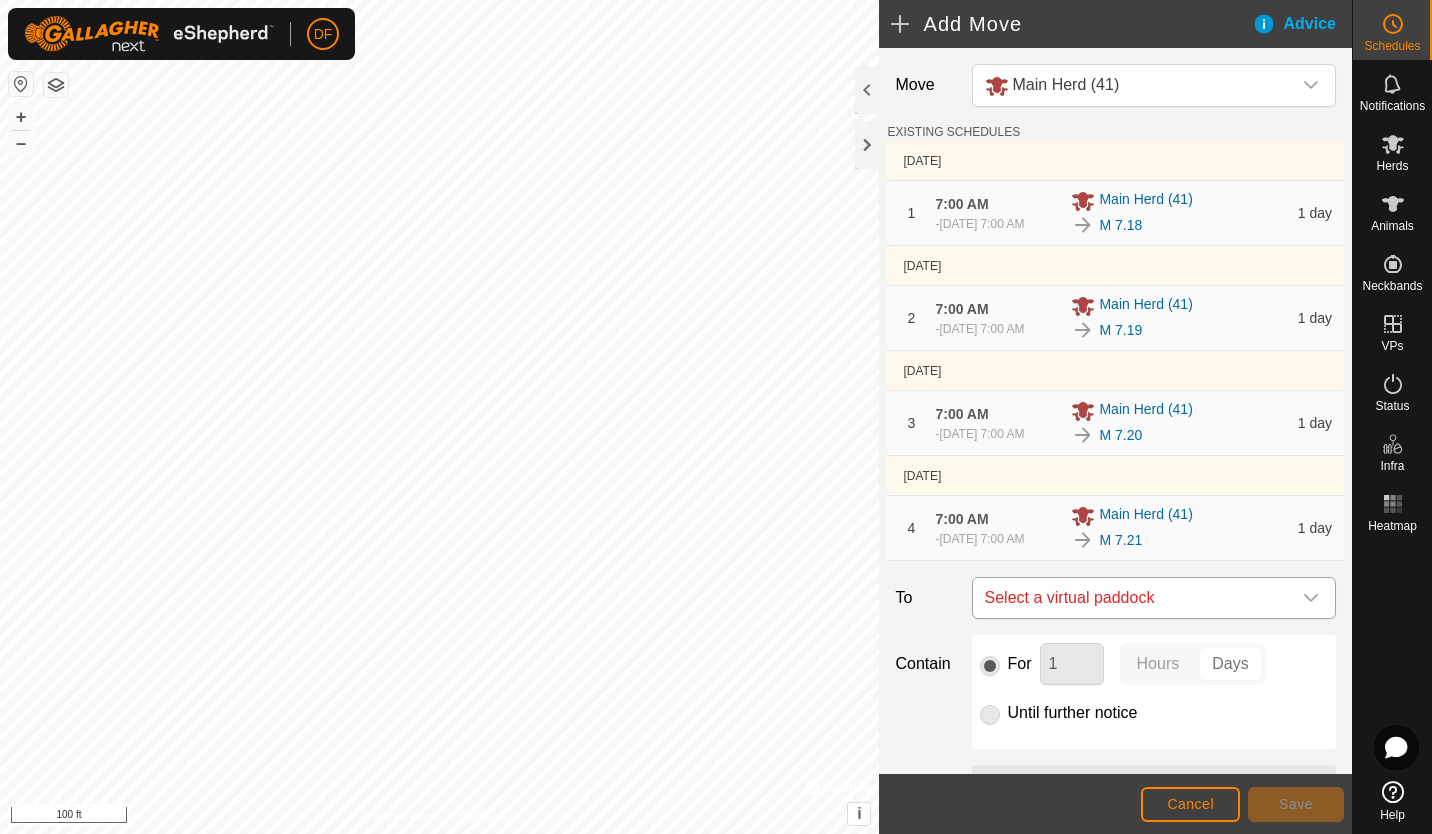 click 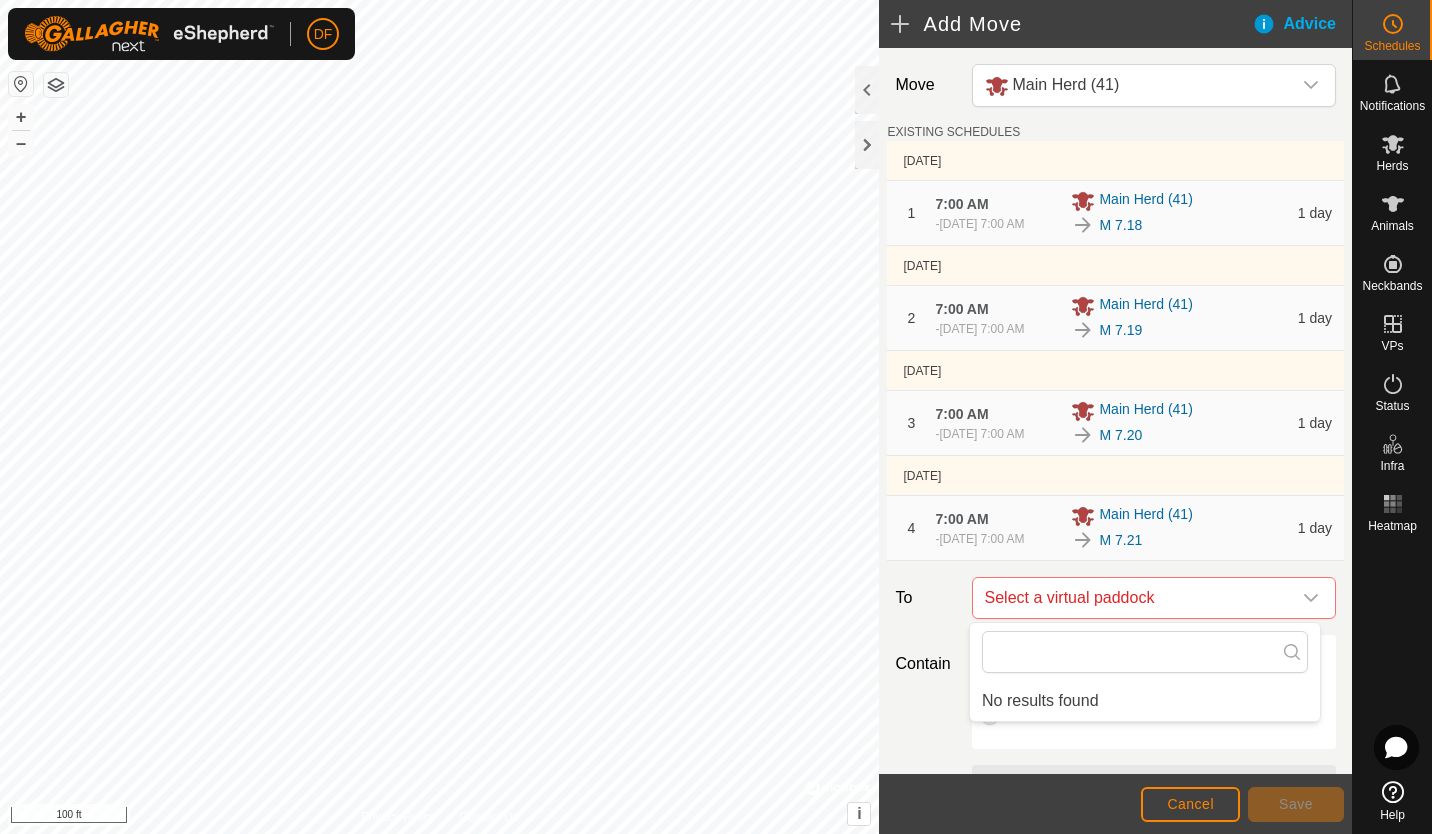 click on "7:00 AM  -  [DATE] 7:00 AM" at bounding box center (997, 528) 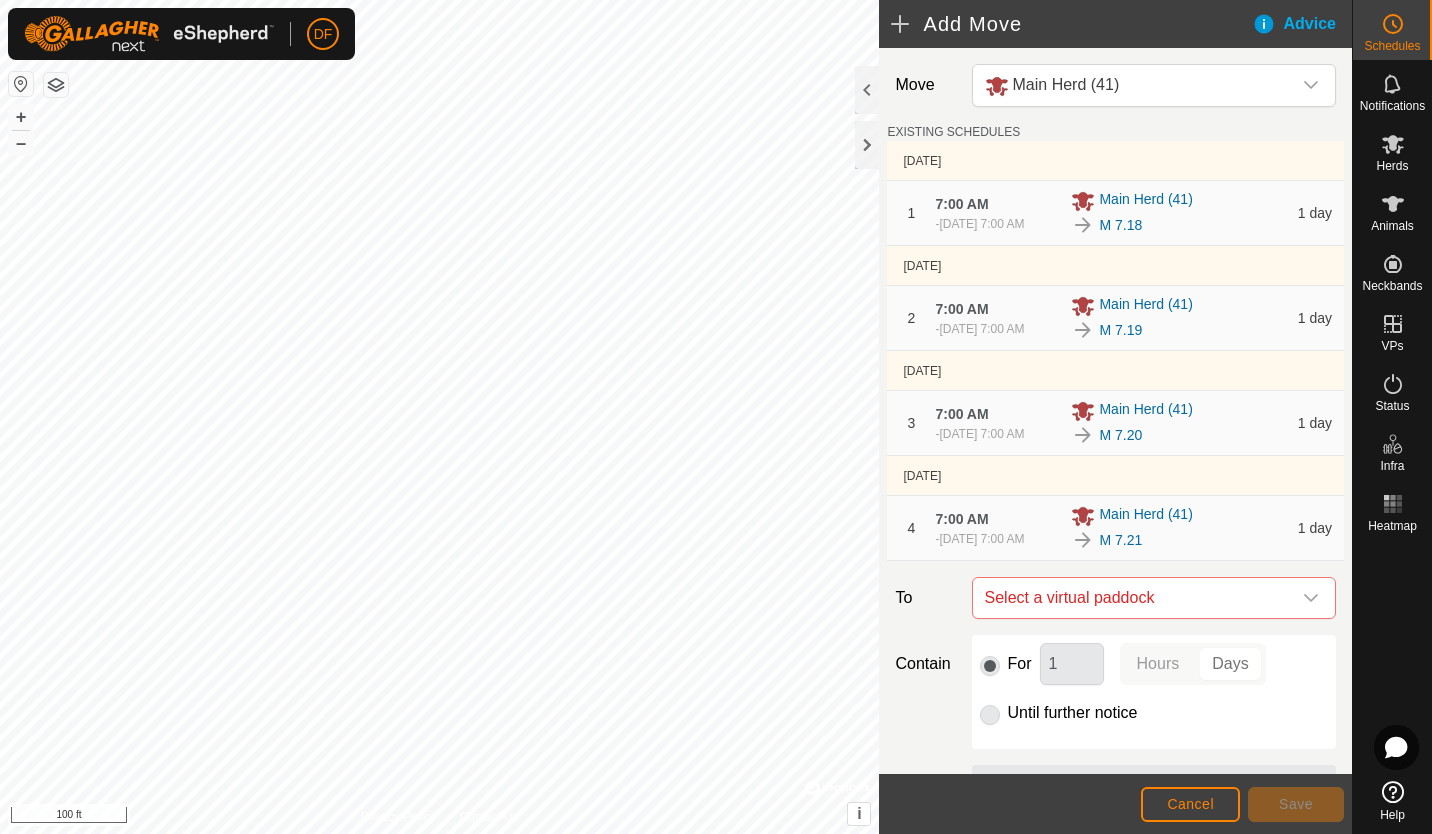 click on "7:00 AM  -  [DATE] 7:00 AM" at bounding box center (997, 528) 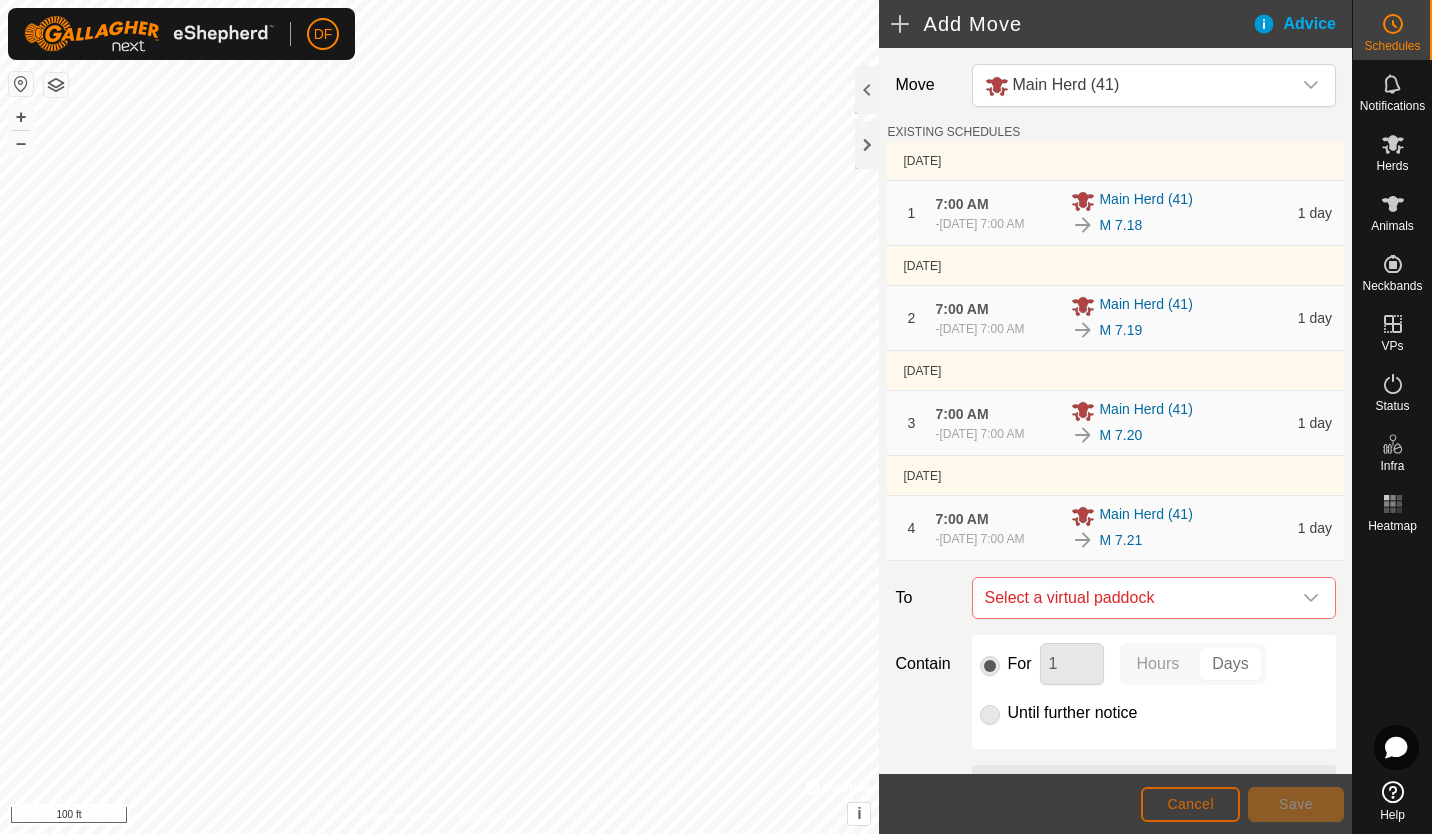 click on "Cancel" 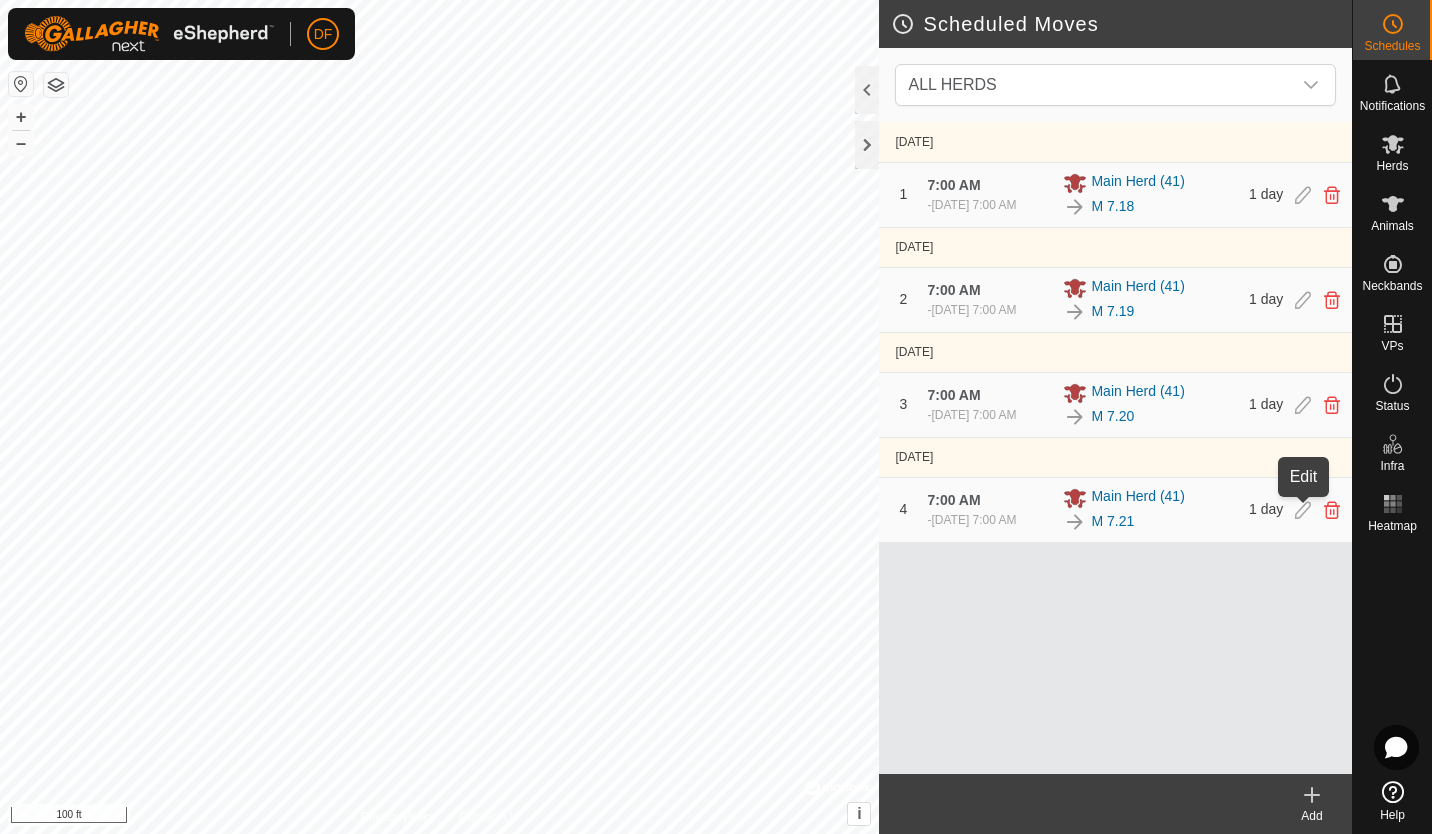 click at bounding box center [1303, 510] 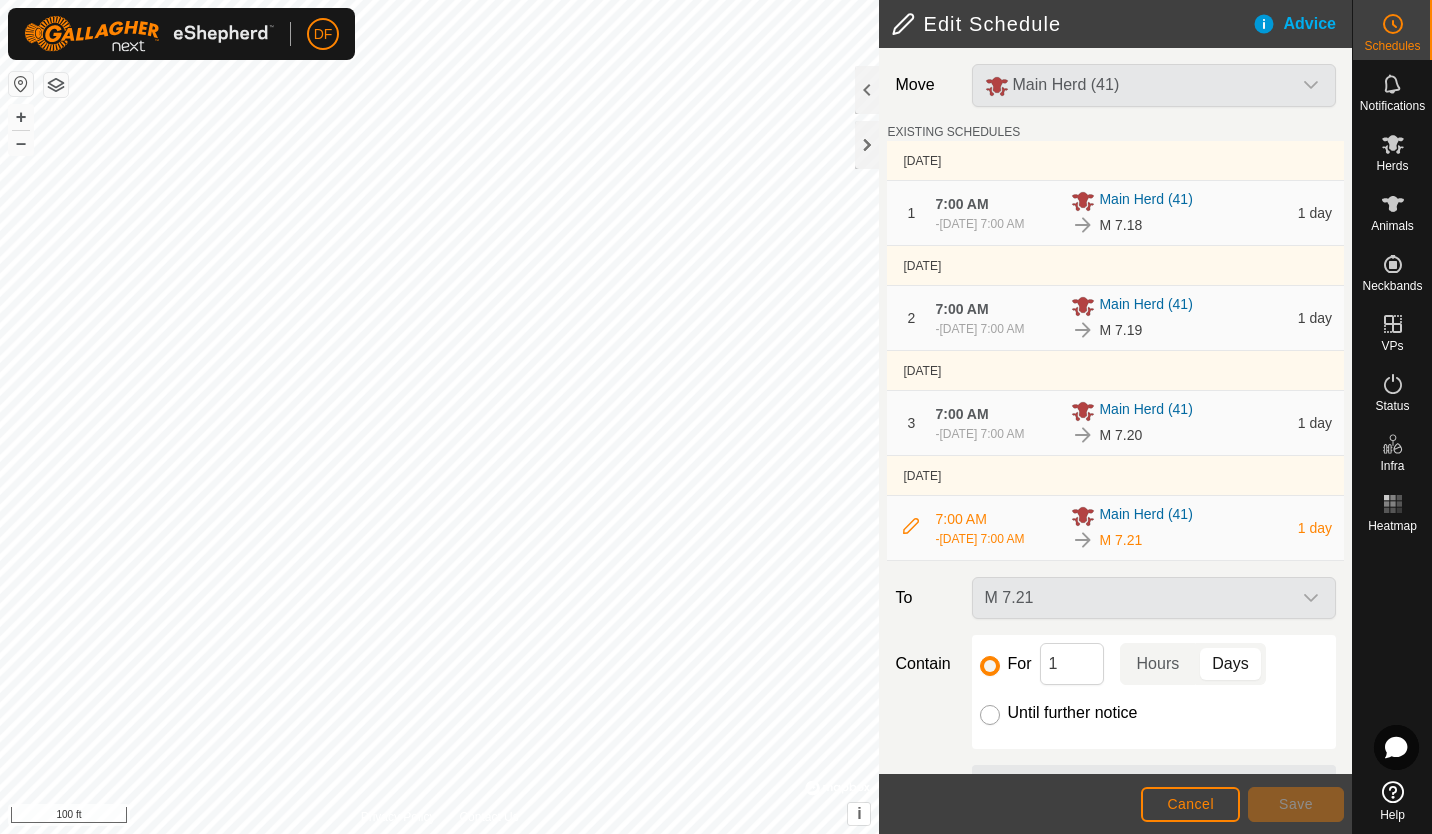 click on "Until further notice" at bounding box center (990, 715) 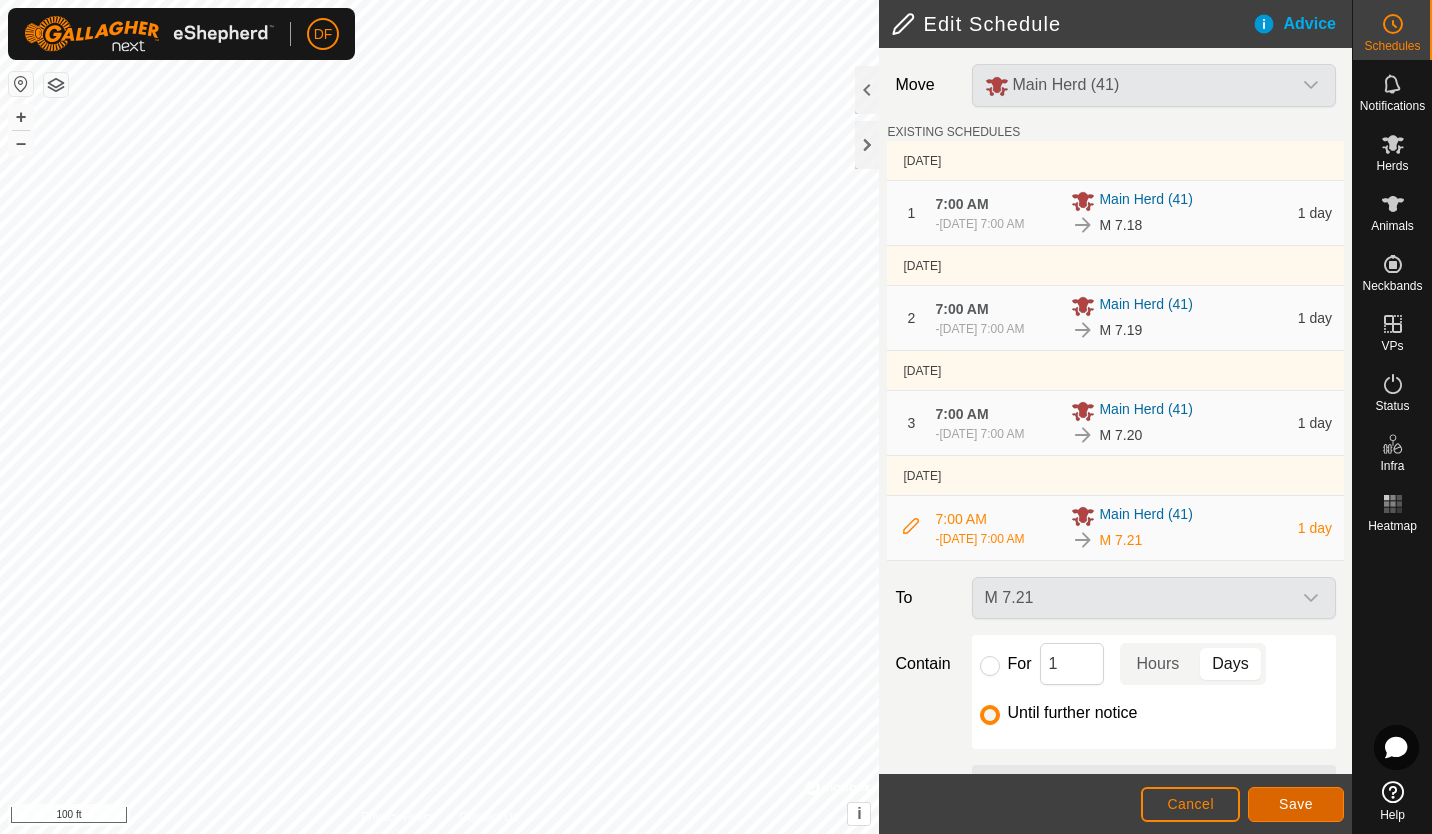 click on "Save" 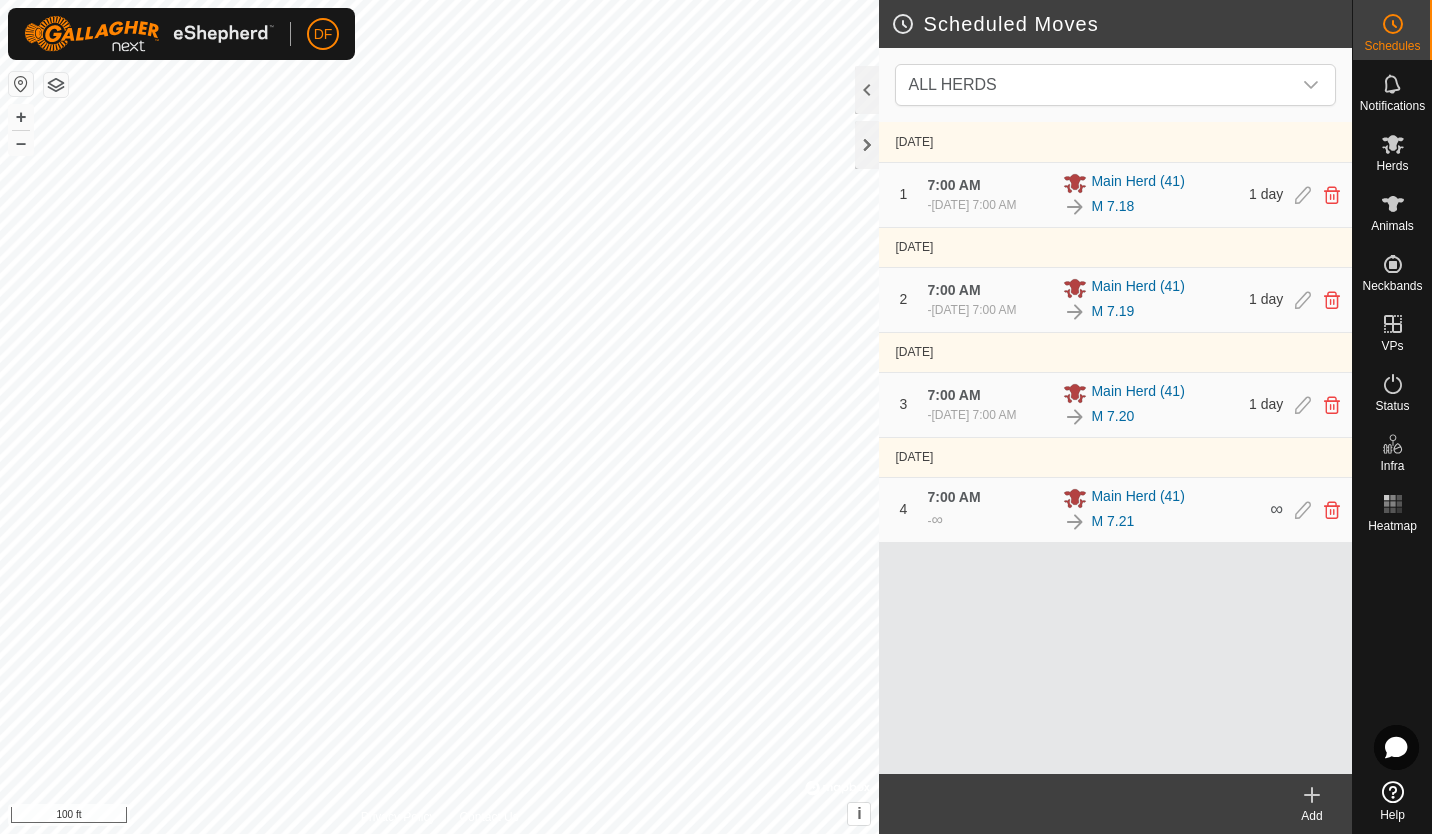 click on "[DATE] 1 7:00 AM  -  [DATE] 7:00 AM Main Herd (41) M 7.18 1 day  [DATE] 2 7:00 AM  -  [DATE] 7:00 AM Main Herd (41) M 7.19 1 day  [DATE] 3 7:00 AM  -  [DATE] 7:00 AM Main Herd (41) M 7.20 1 day  [DATE] 4 7:00 AM  -  ∞ Main Herd (41) M 7.21 ∞" at bounding box center (1115, 448) 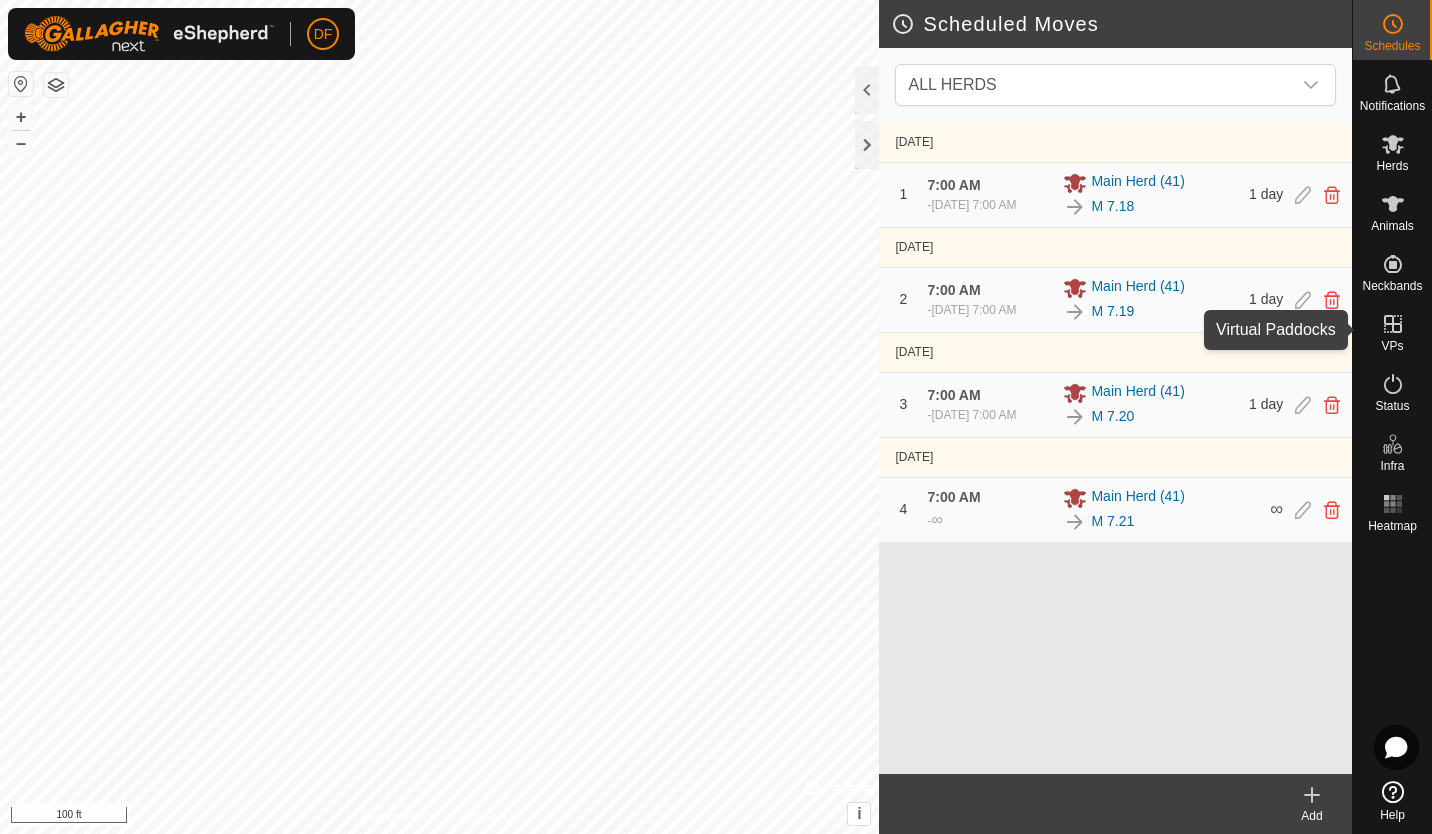 click at bounding box center (1393, 324) 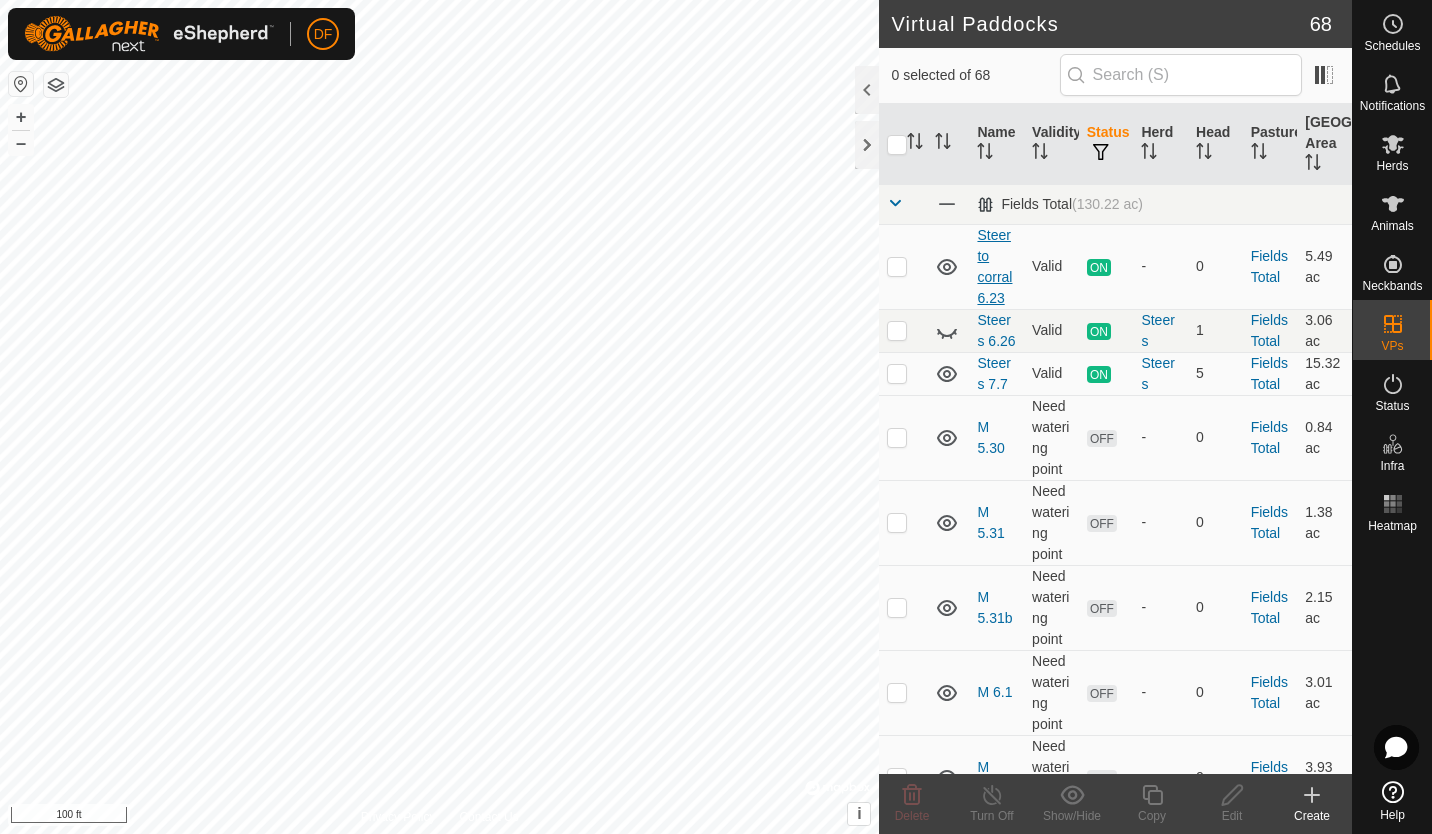 checkbox on "true" 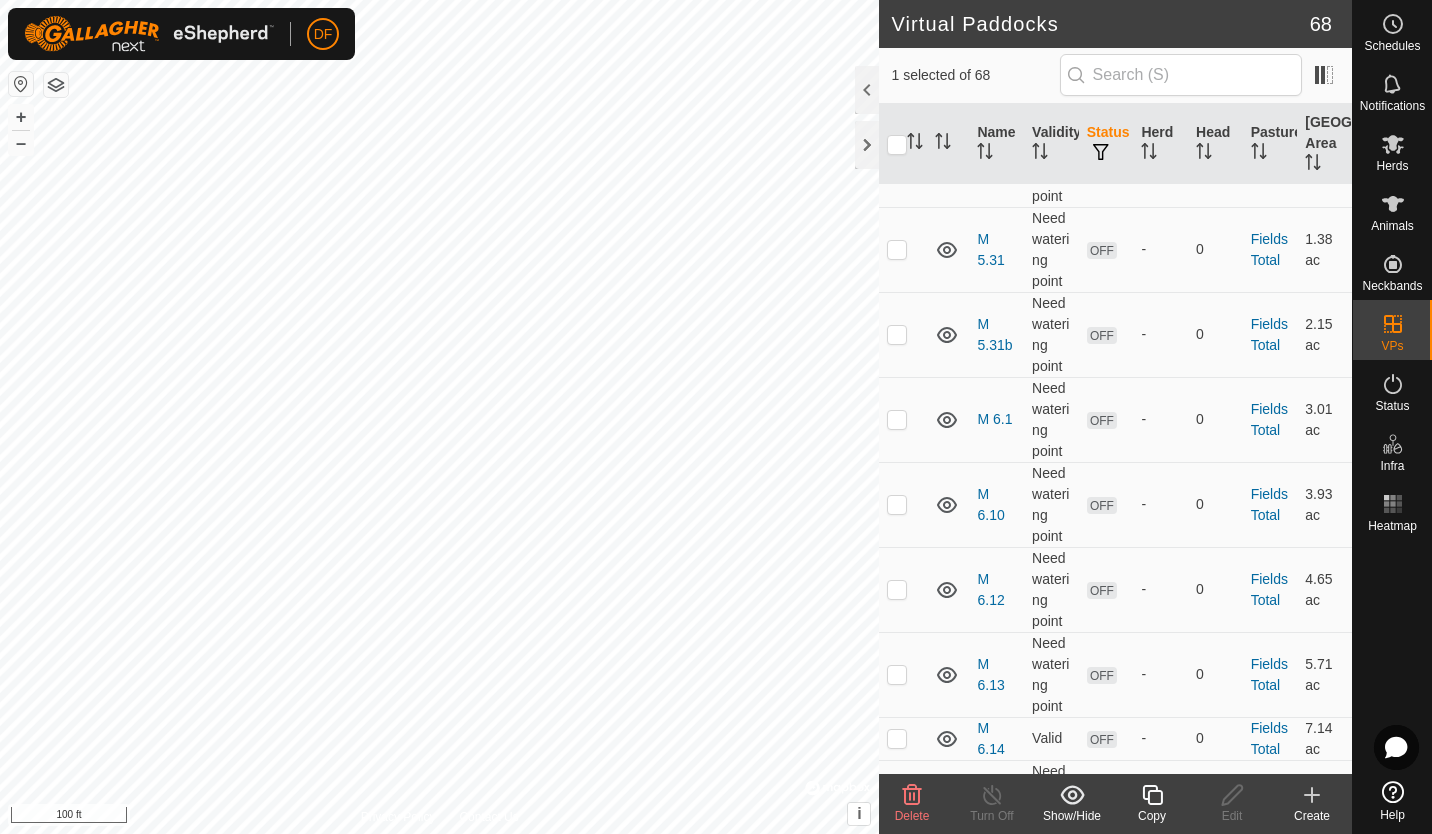 scroll, scrollTop: 0, scrollLeft: 0, axis: both 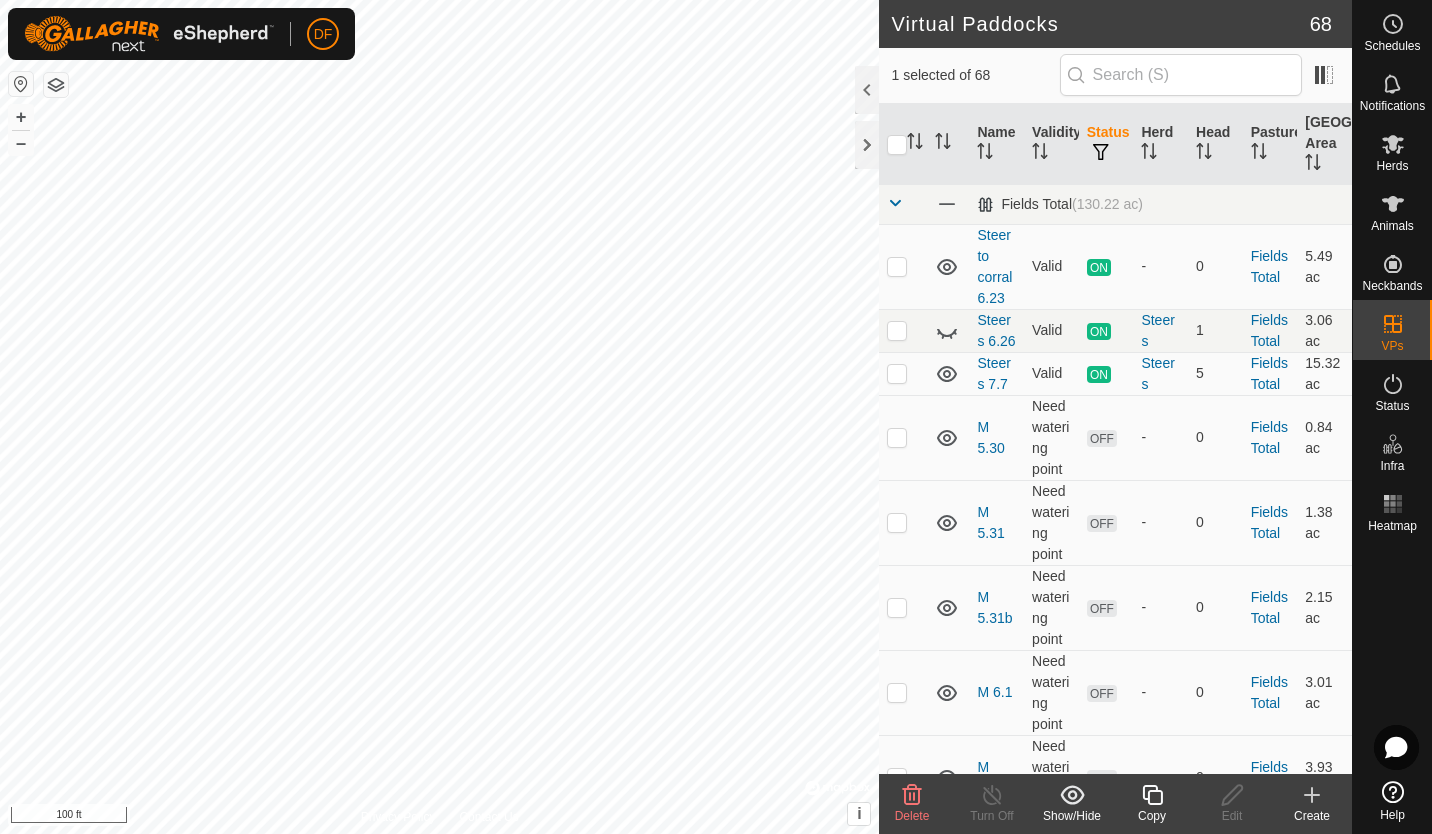 click on "Virtual Paddocks 68 1 selected of 68     Name   Validity   Status   Herd   Head   Pasture   Grazing Area   Fields Total   (130.22 ac) Steer to corral 6.23  Valid  ON  -   0   Fields Total   5.49 [PERSON_NAME] 6.26  Valid  ON  Steers    1   Fields Total   3.06 [PERSON_NAME] 7.7  Valid  ON  Steers    5   Fields Total   15.32 ac  M 5.30  Need watering point  OFF  -   0   Fields Total   0.84 ac  M 5.31  Need watering point  OFF  -   0   Fields Total   1.38 ac  M 5.31b  Need watering point  OFF  -   0   Fields Total   2.15 ac  M 6.1  Need watering point  OFF  -   0   Fields Total   3.01 ac  M 6.10  Need watering point  OFF  -   0   Fields Total   3.93 ac  M 6.12  Need watering point  OFF  -   0   Fields Total   4.65 ac  M 6.13  Need watering point  OFF  -   0   Fields Total   5.71 ac  M 6.14  Valid  OFF  -   0   Fields Total   7.14 ac  M 6.2  Need watering point  OFF  -   0   Fields Total   4 ac  M 6.20b  Need watering point  OFF  -   0   Fields Total   2.22 ac  M 6.21  Valid  OFF  -   0   Fields Total   6.4 ac  M 6.23" 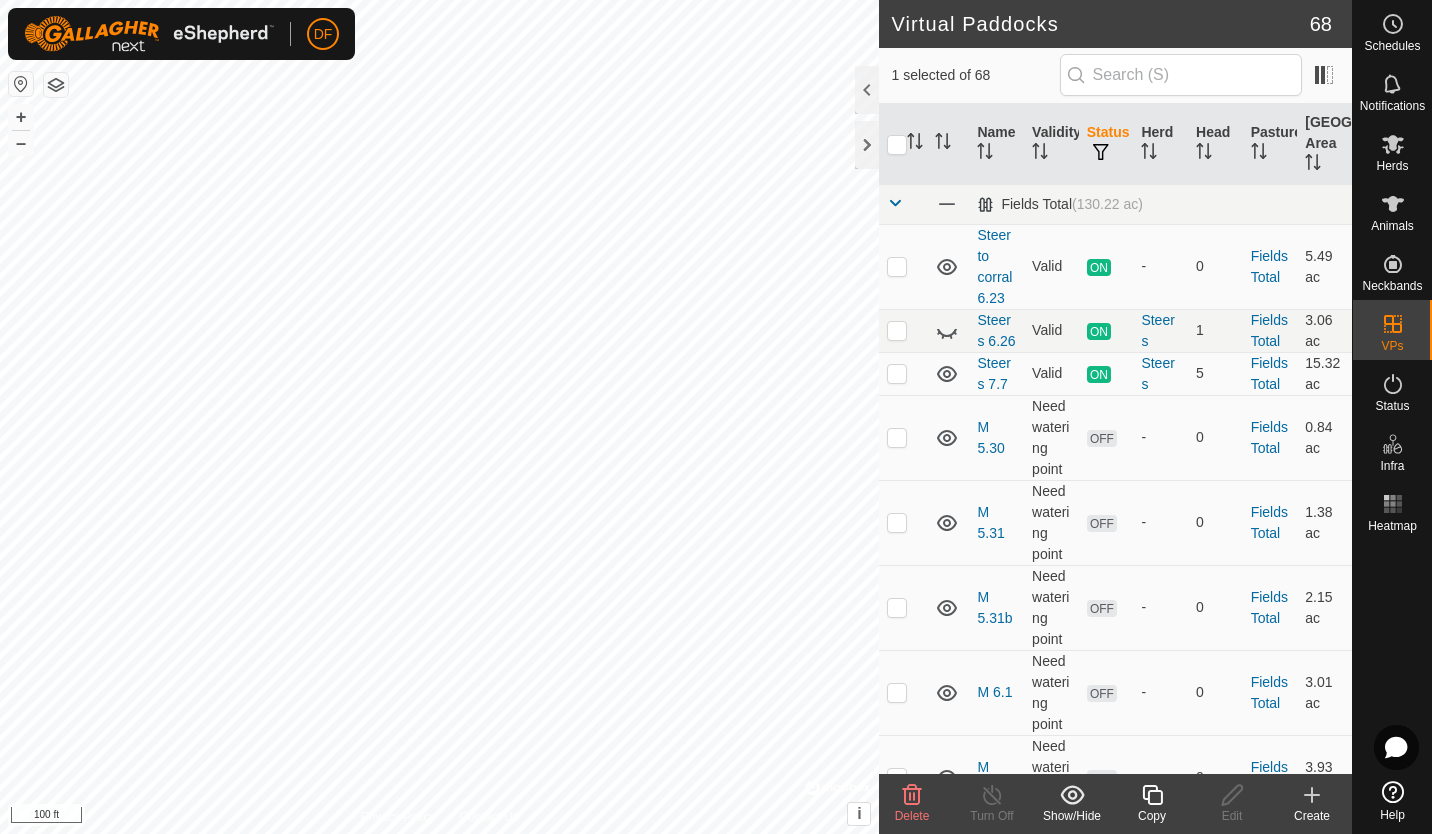 checkbox on "true" 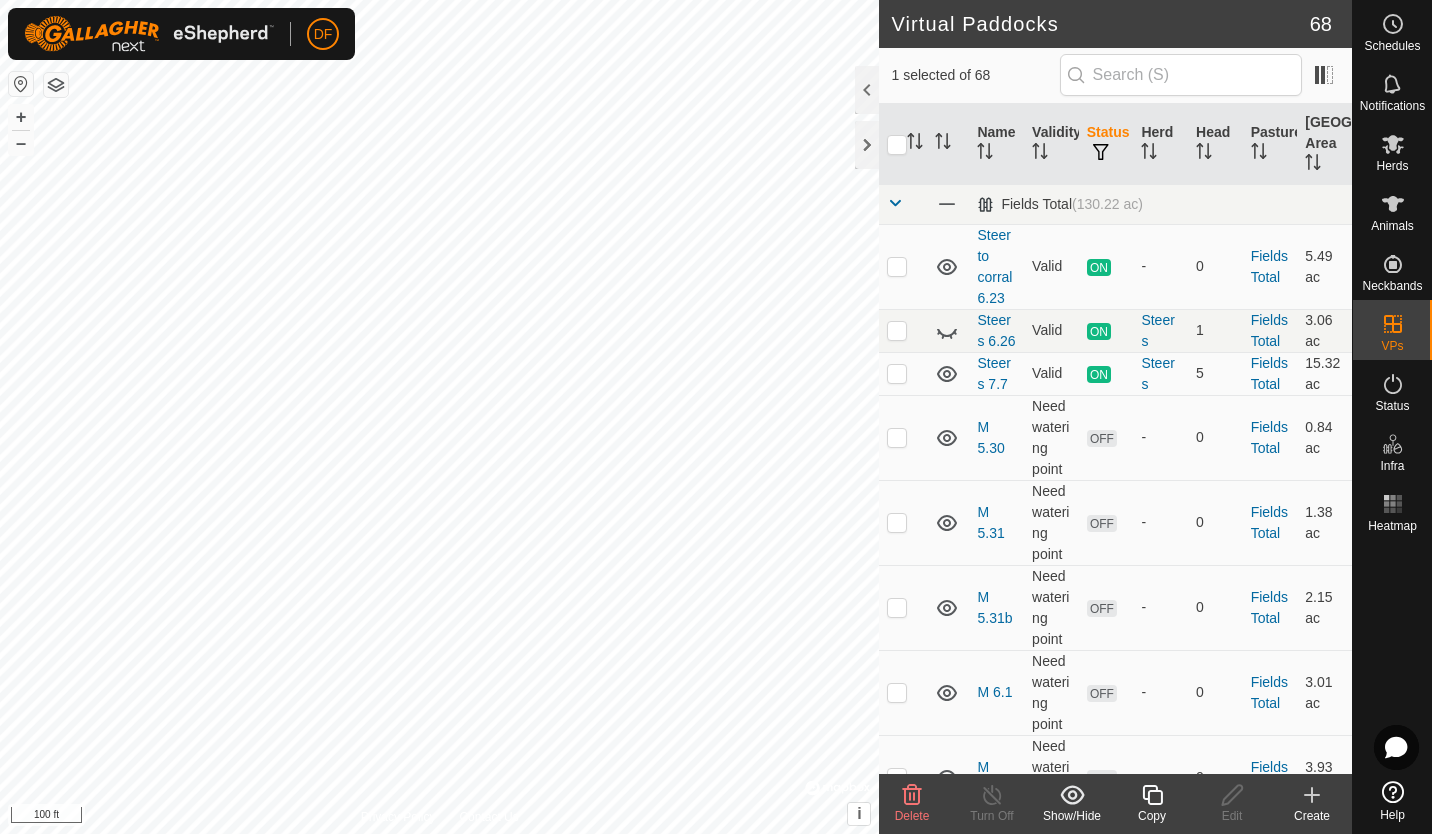 checkbox on "false" 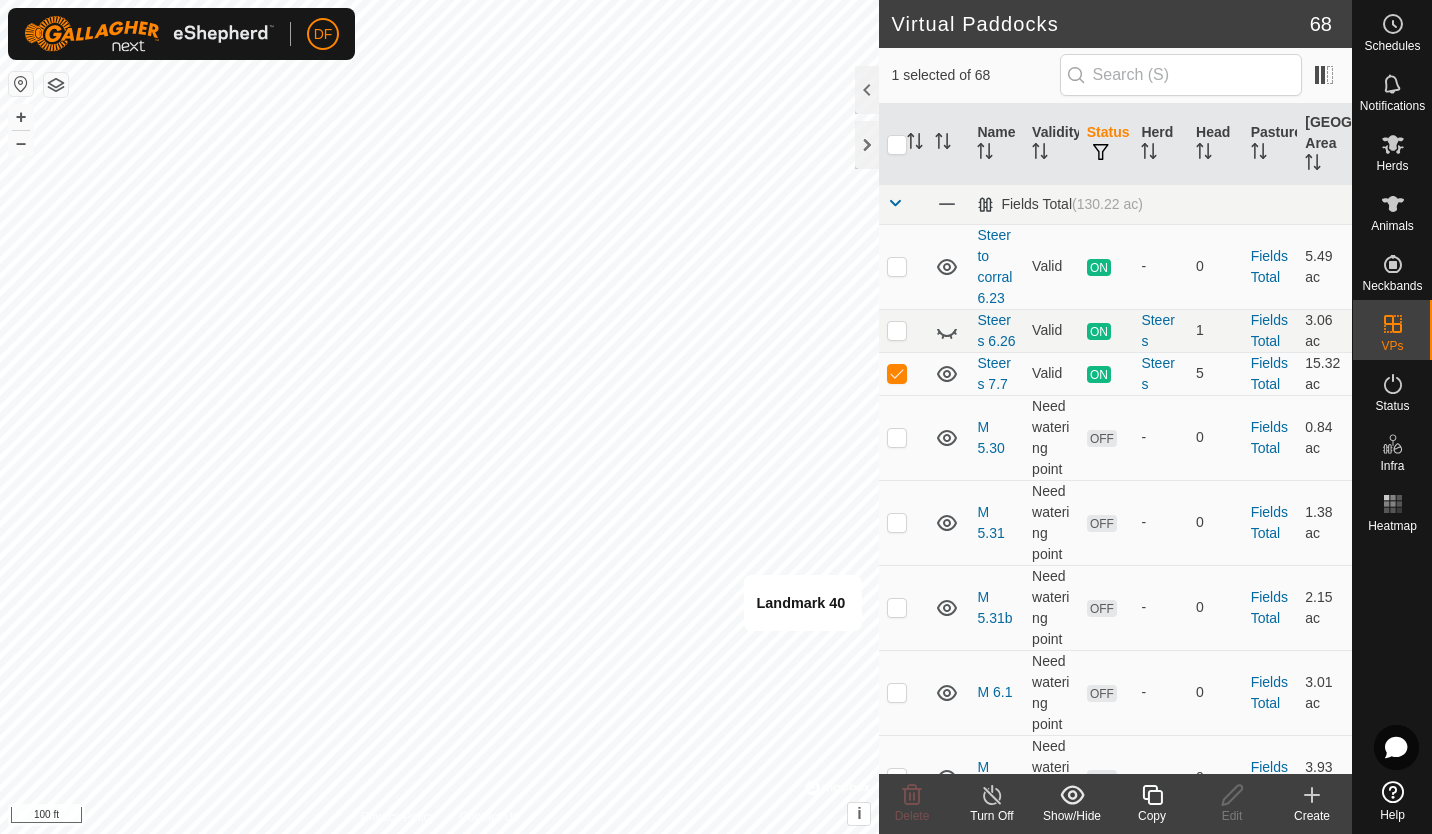 click 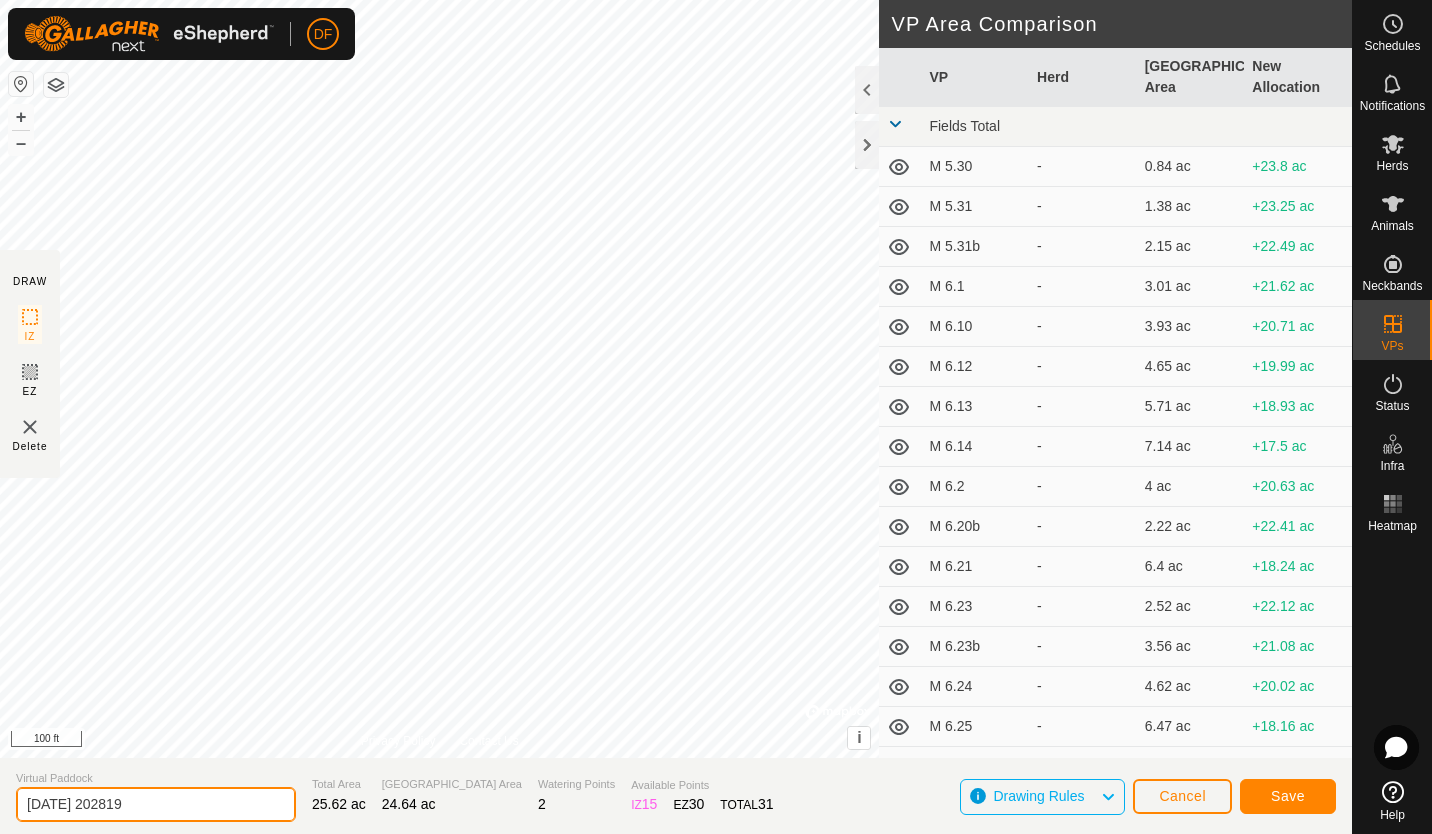 drag, startPoint x: 195, startPoint y: 811, endPoint x: 22, endPoint y: 815, distance: 173.04623 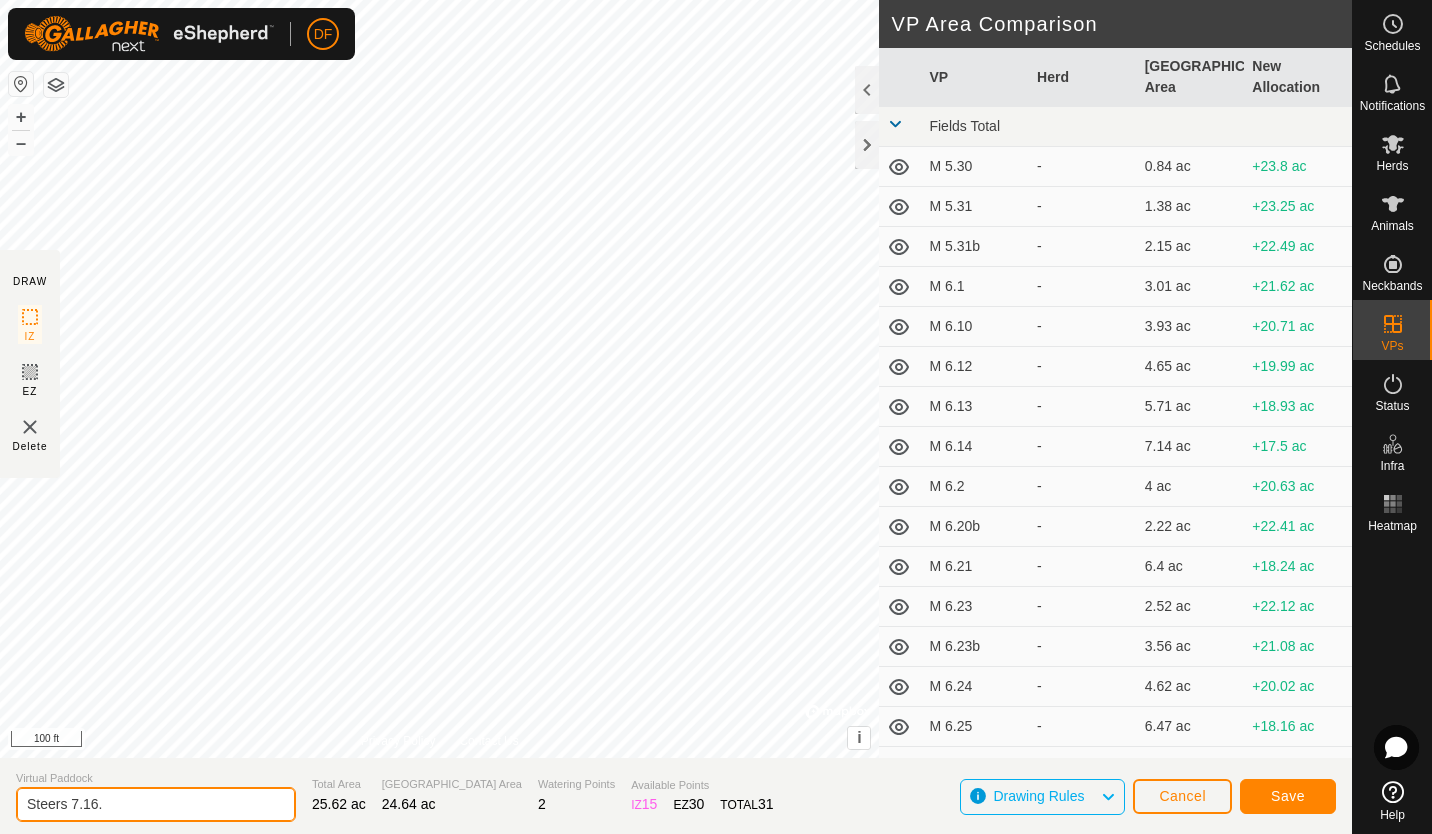 type on "Steers 7.16." 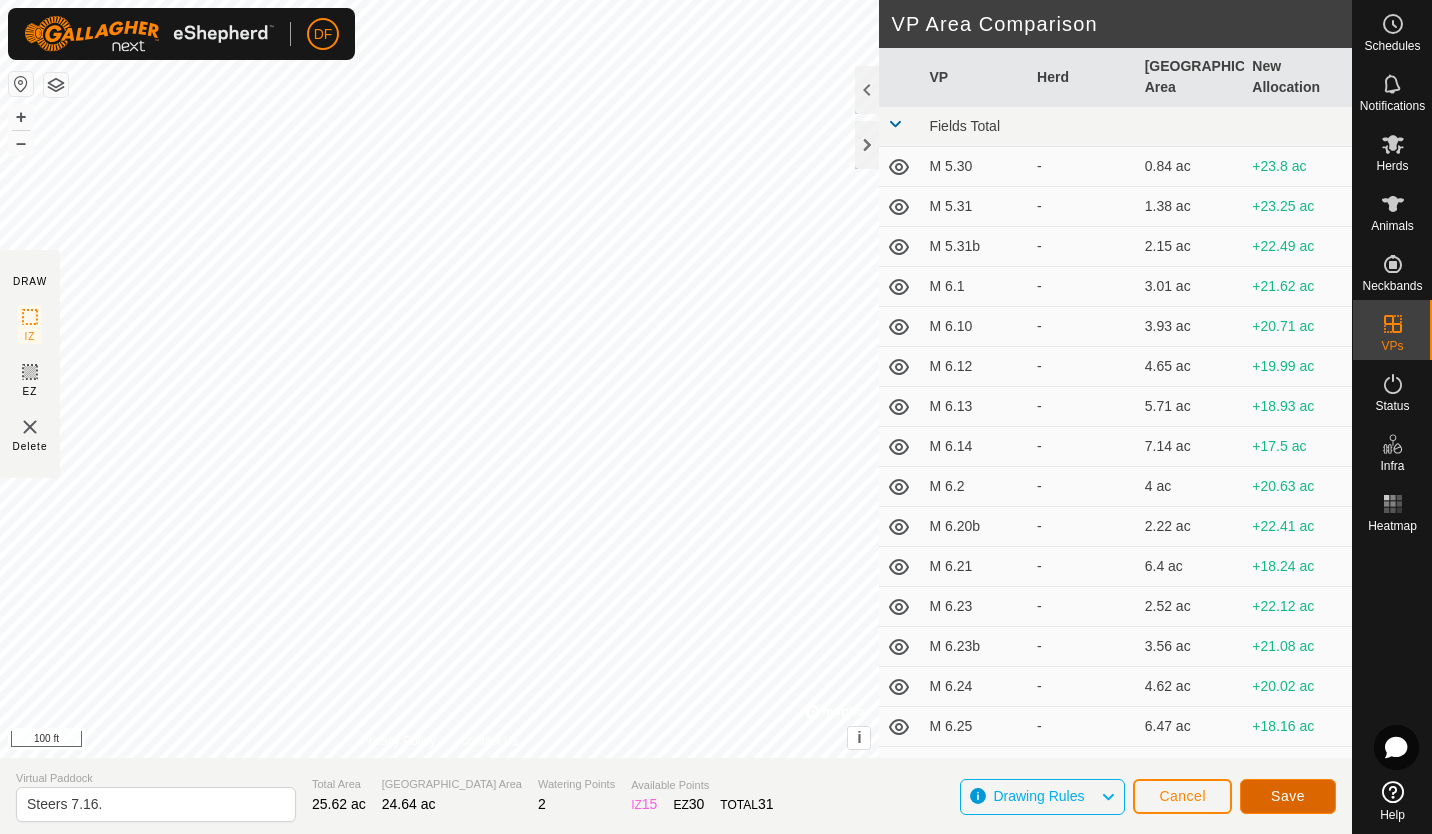 click on "Save" 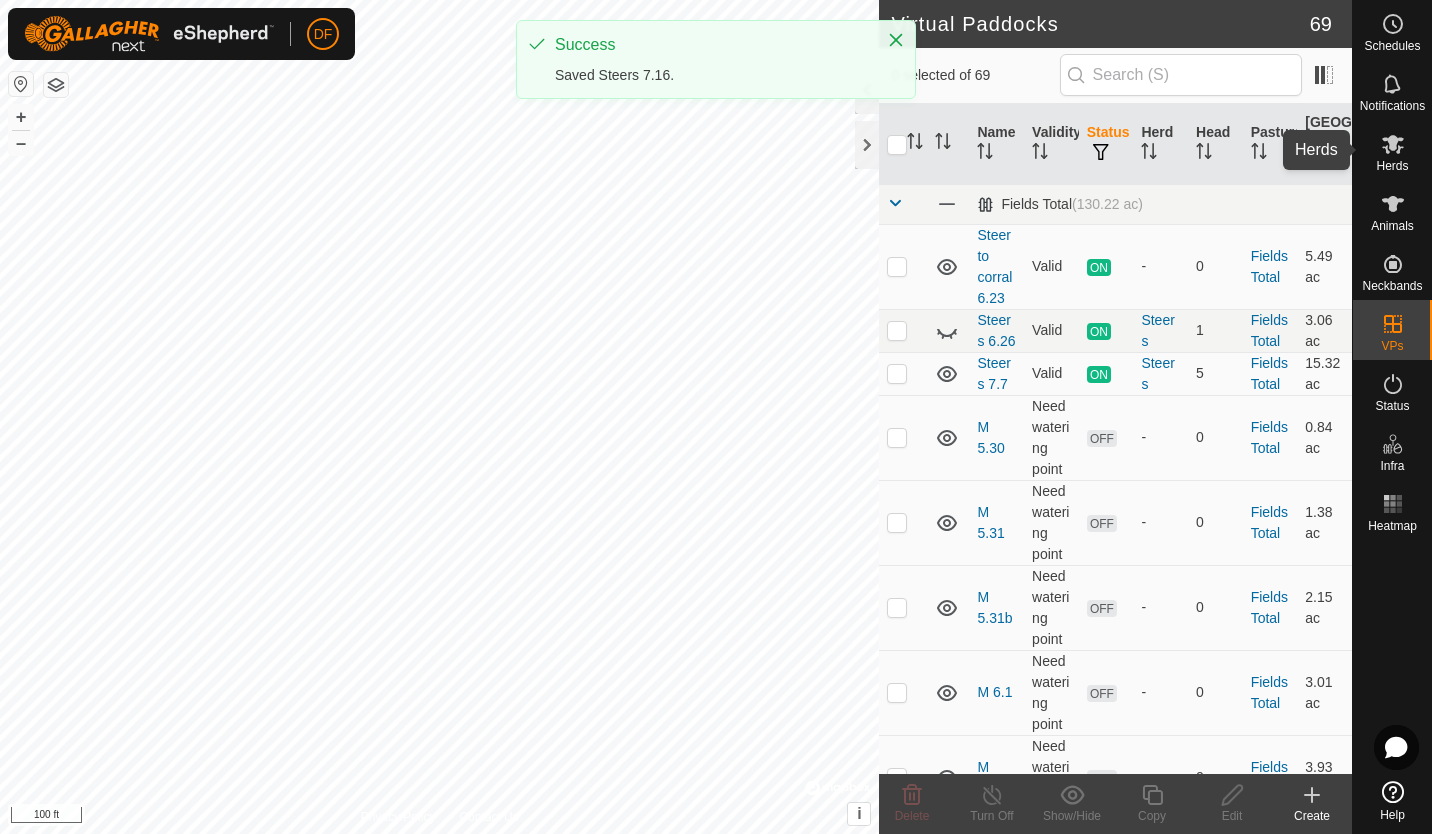 click 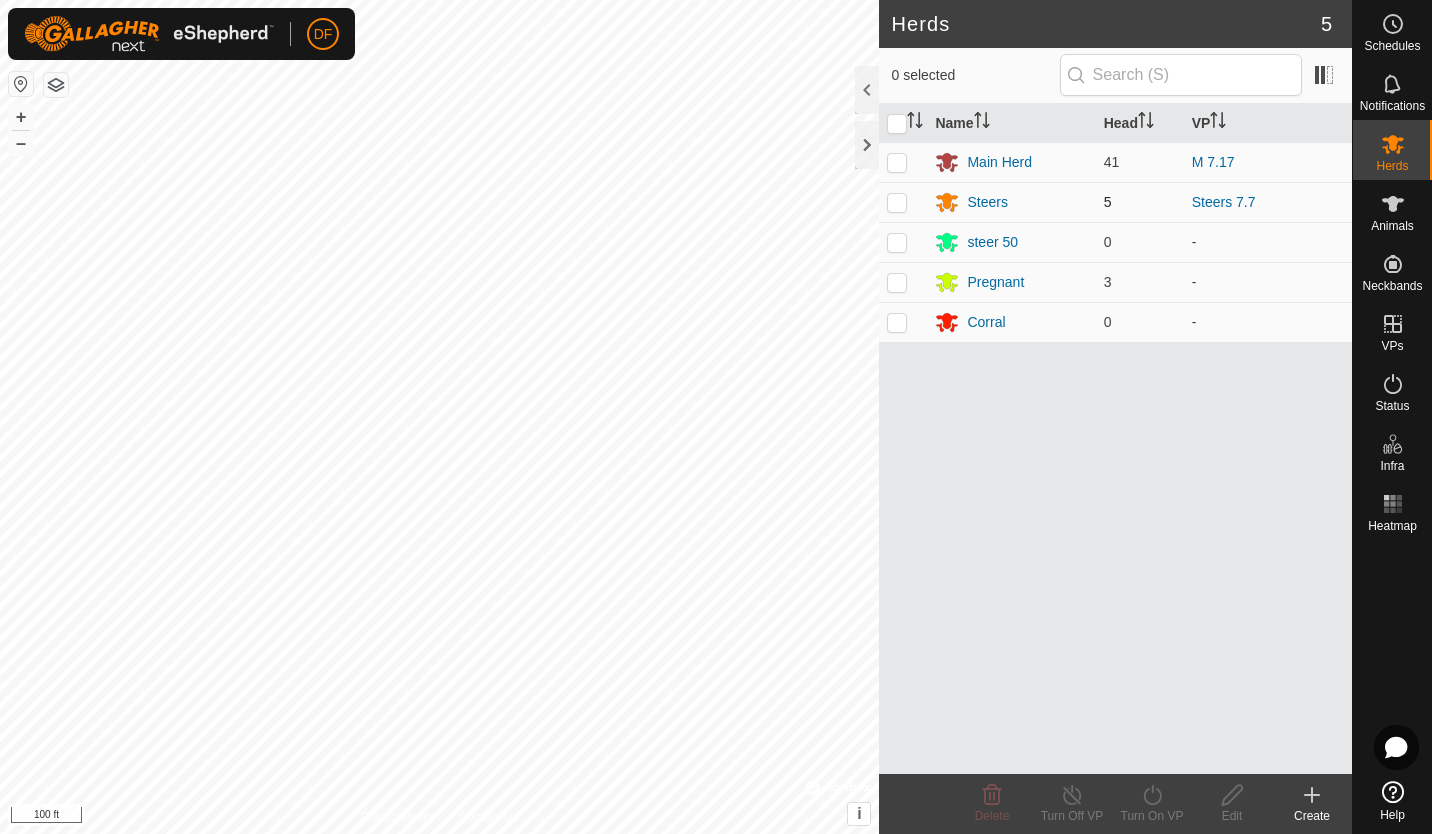 click at bounding box center (897, 202) 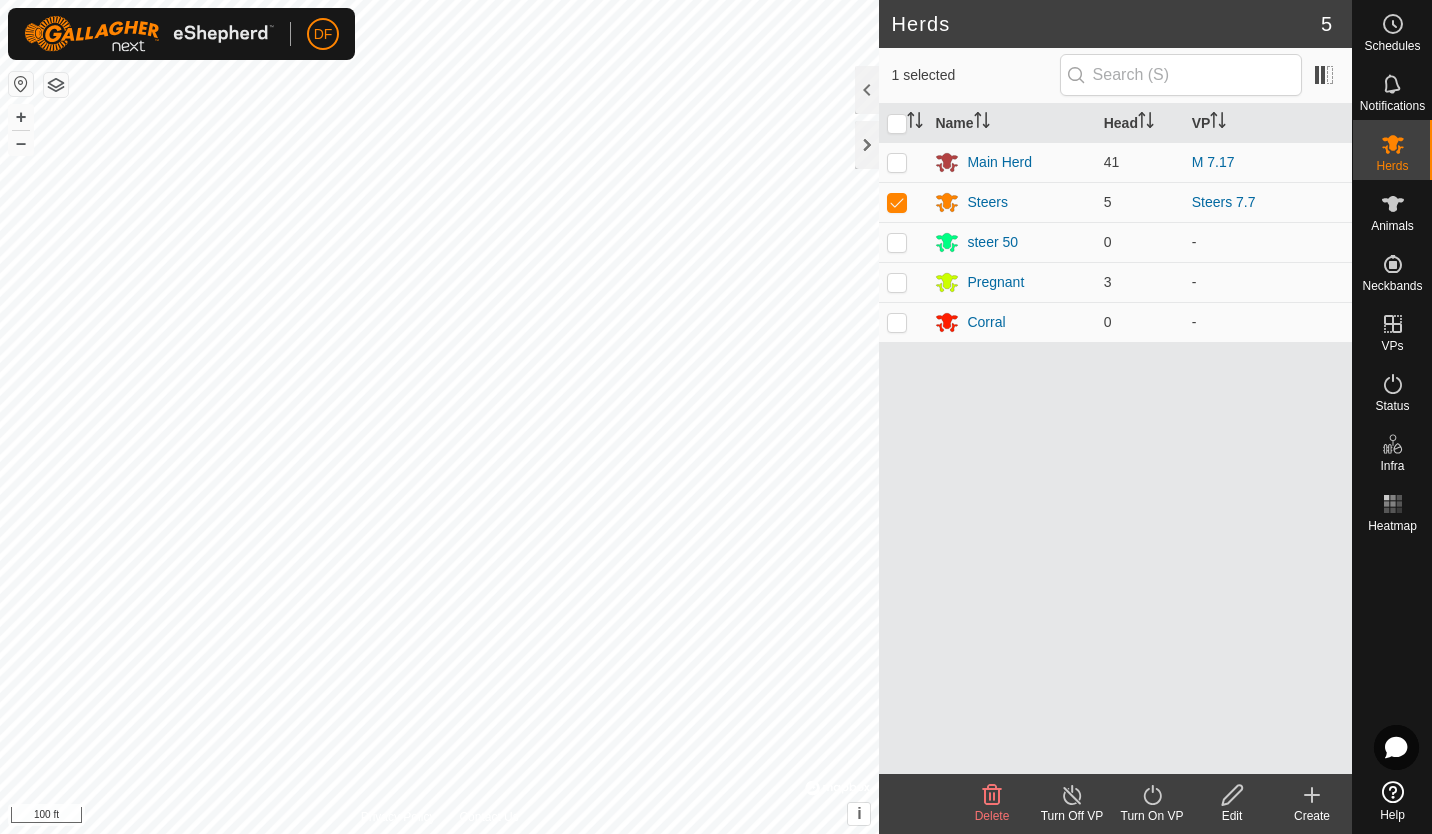 click 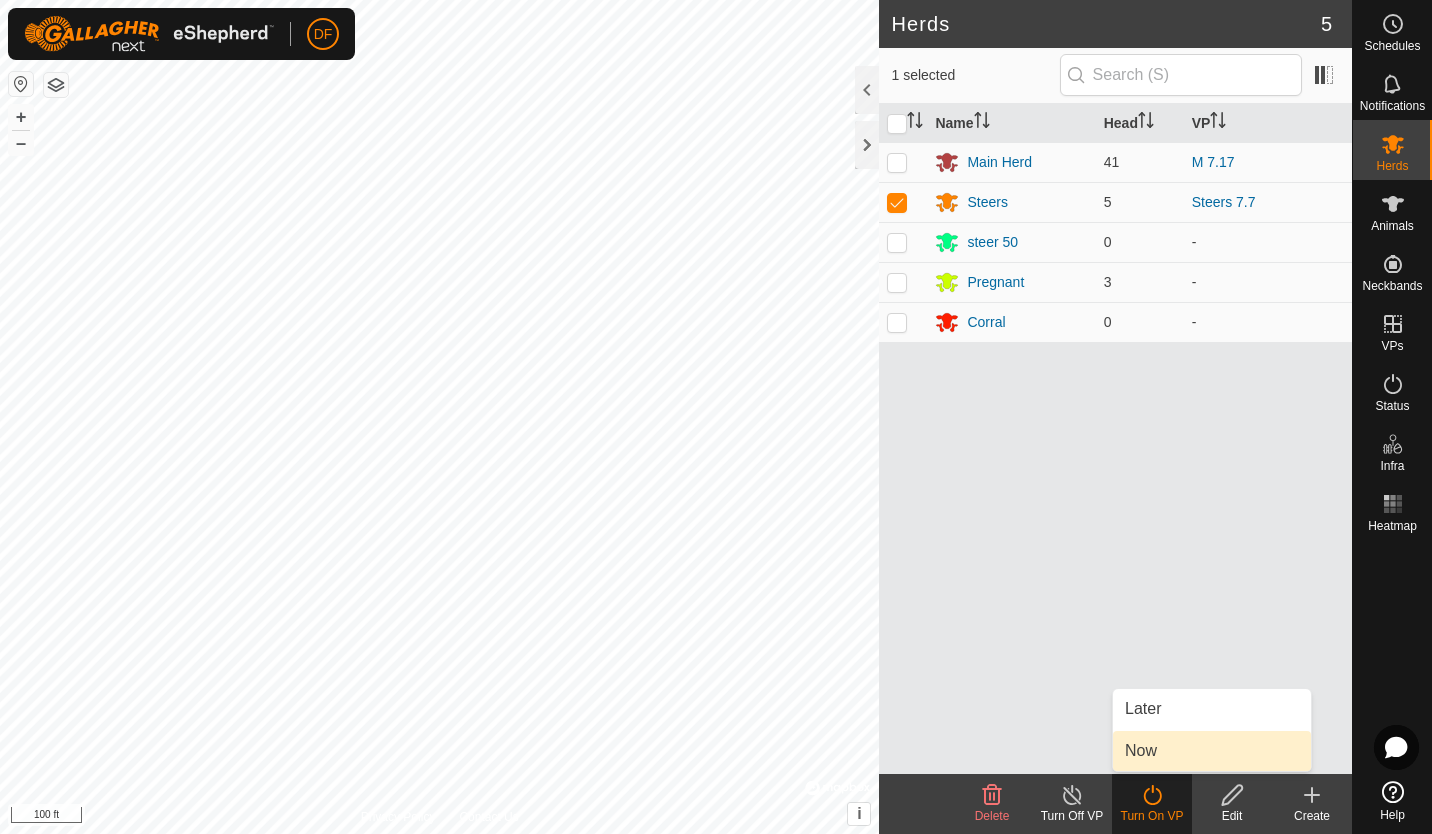 click on "Now" at bounding box center [1212, 751] 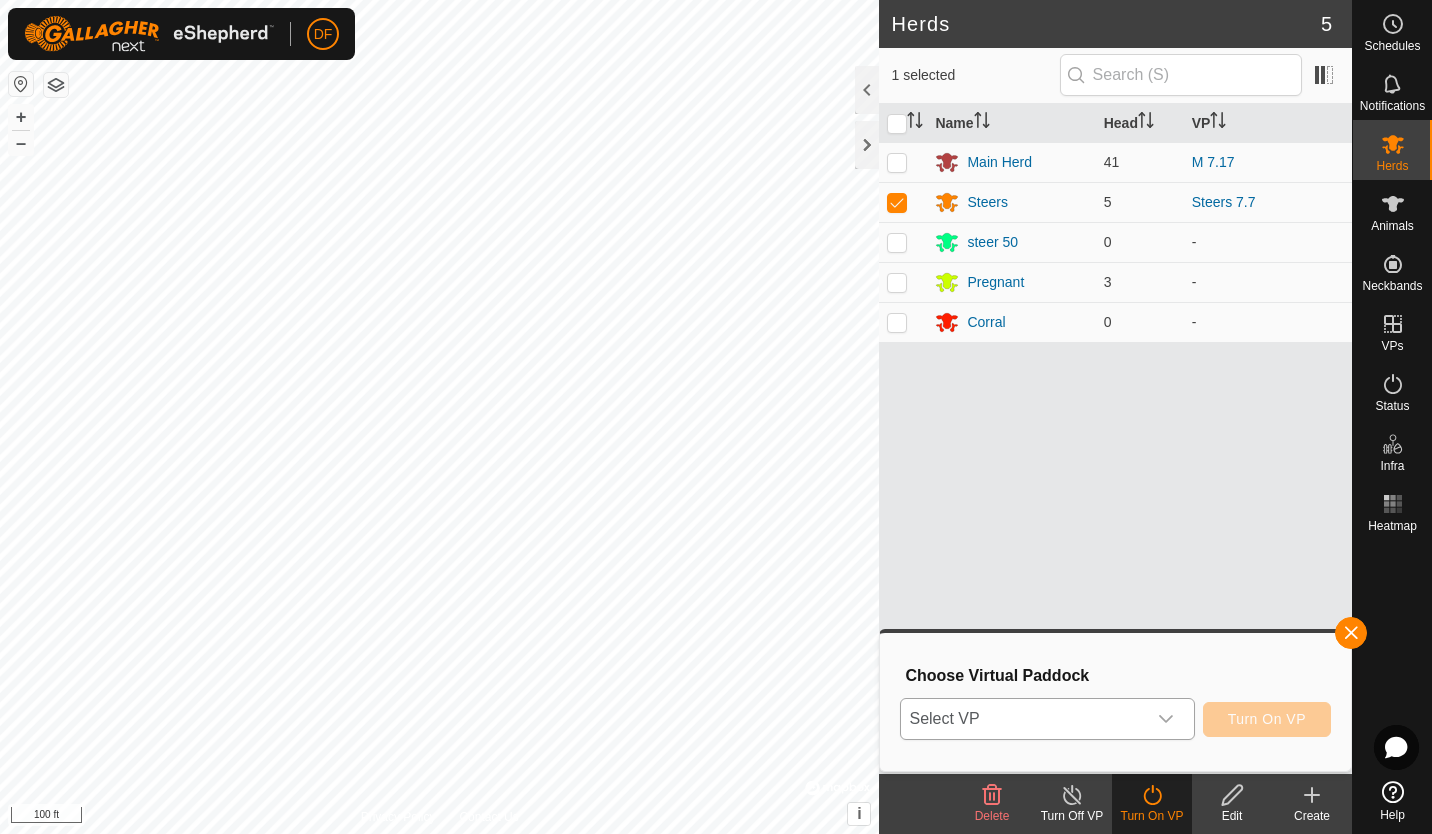 click 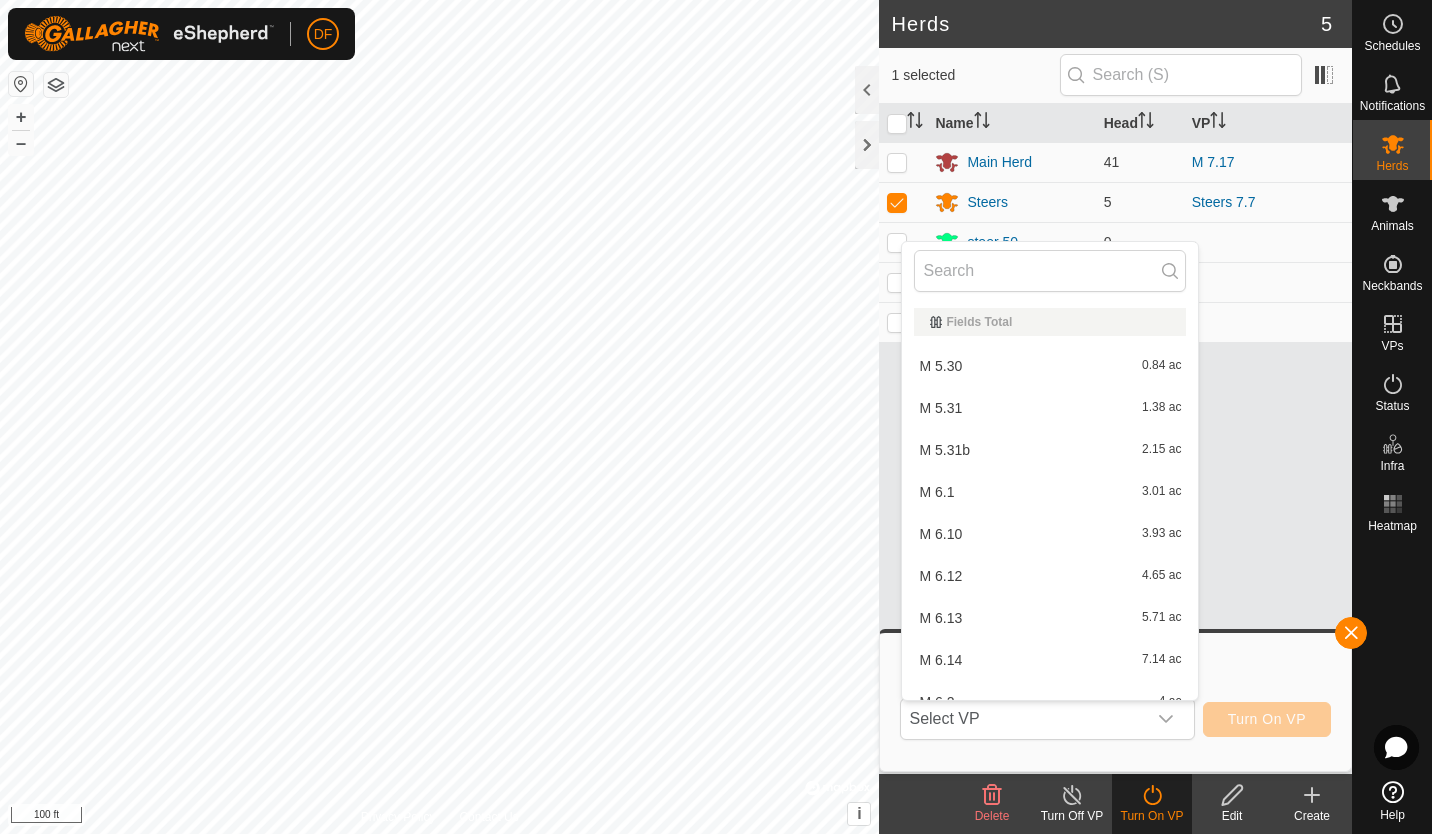 scroll, scrollTop: 22, scrollLeft: 0, axis: vertical 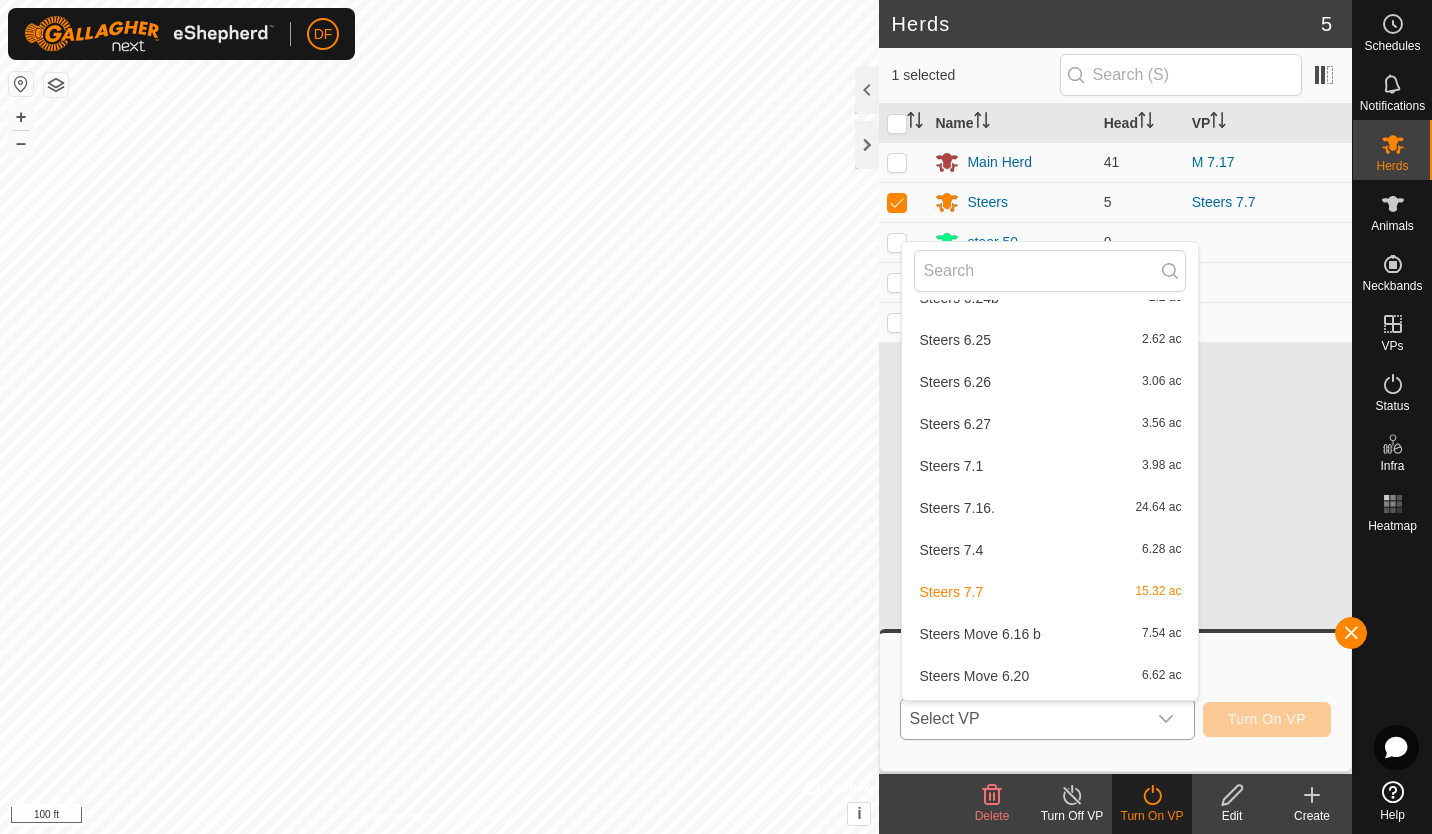 click on "Steers 7.16.  24.64 ac" at bounding box center [1050, 508] 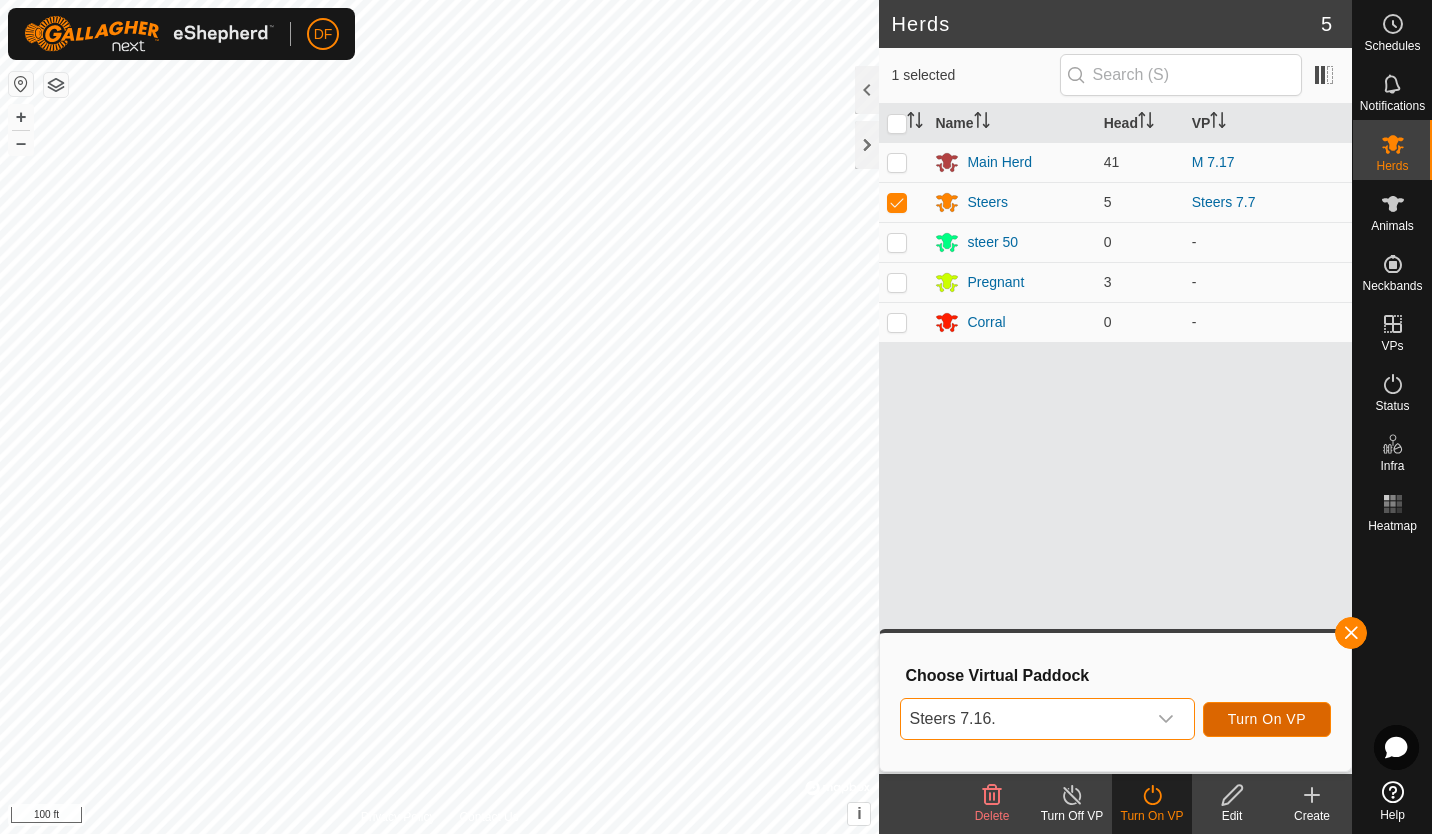 click on "Turn On VP" at bounding box center [1267, 719] 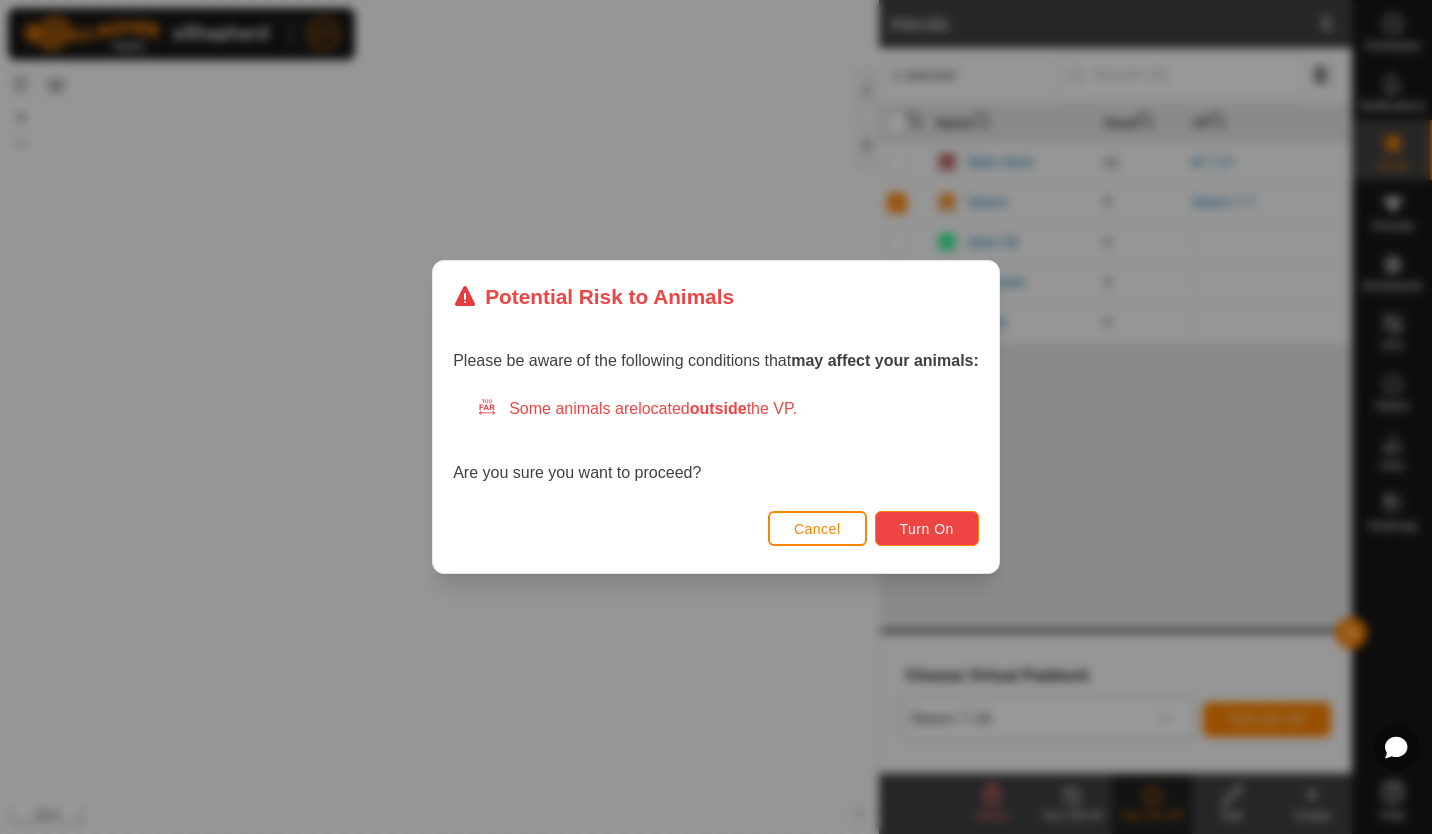click on "Turn On" at bounding box center [927, 528] 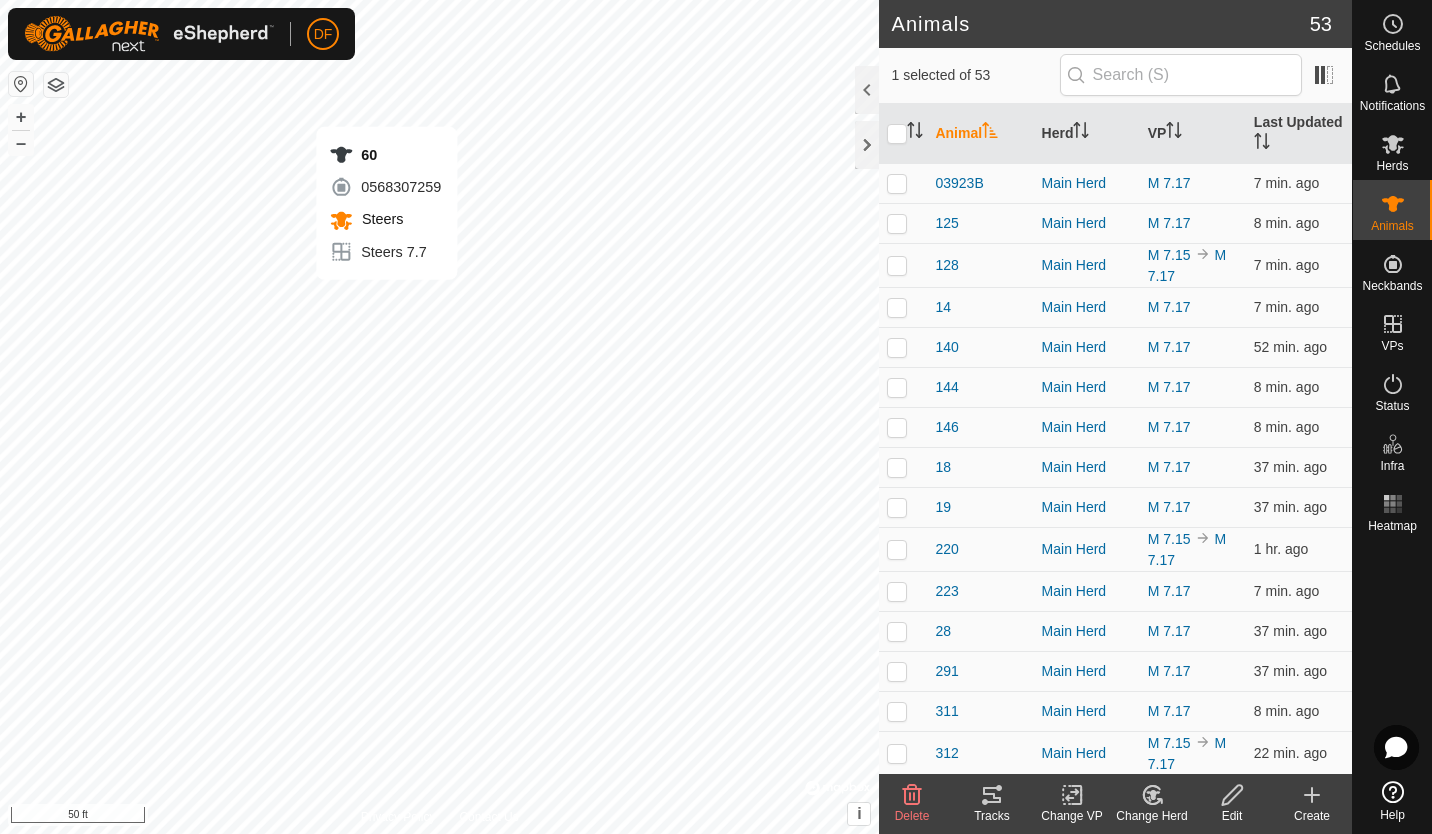 checkbox on "true" 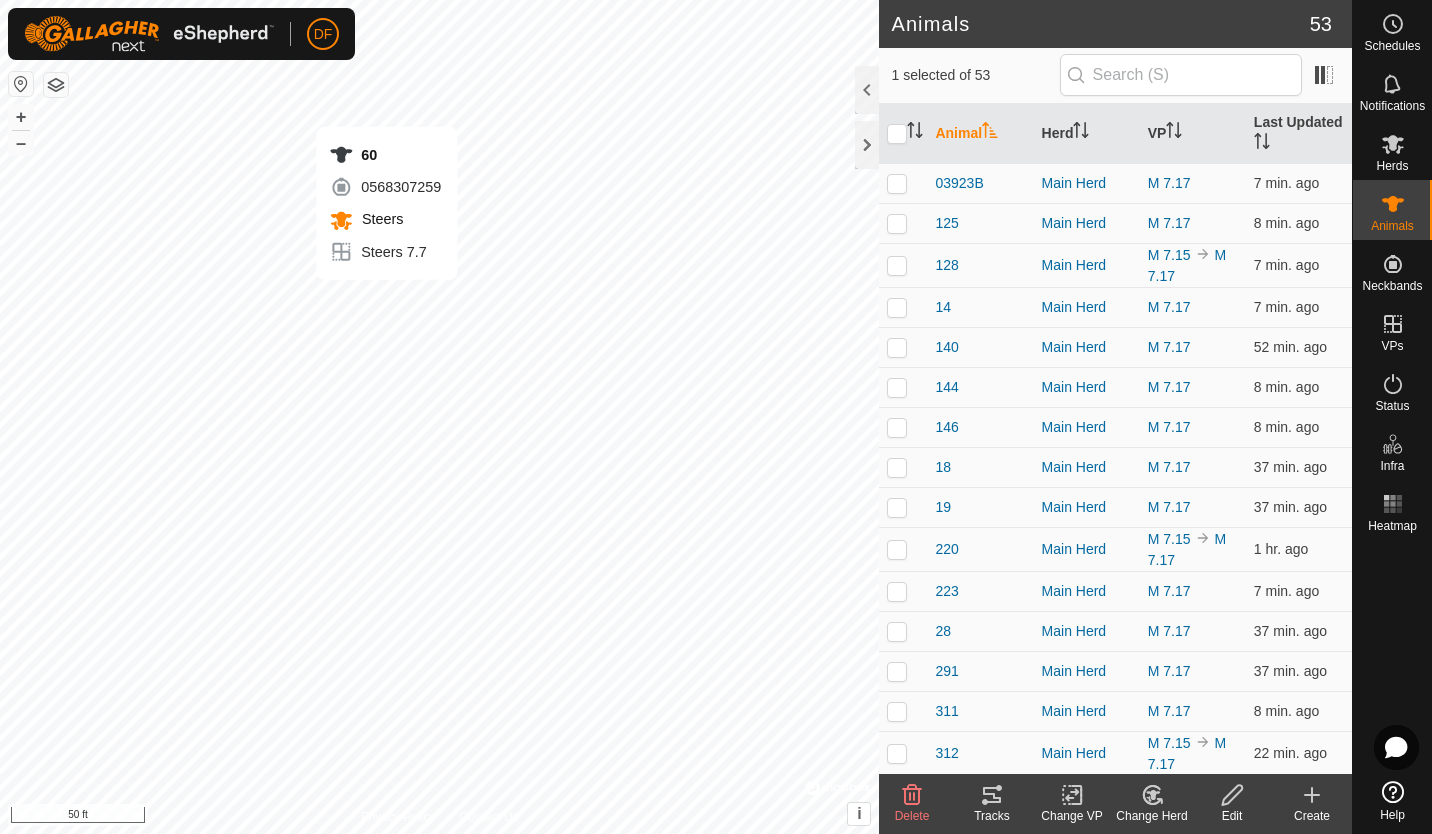 checkbox on "false" 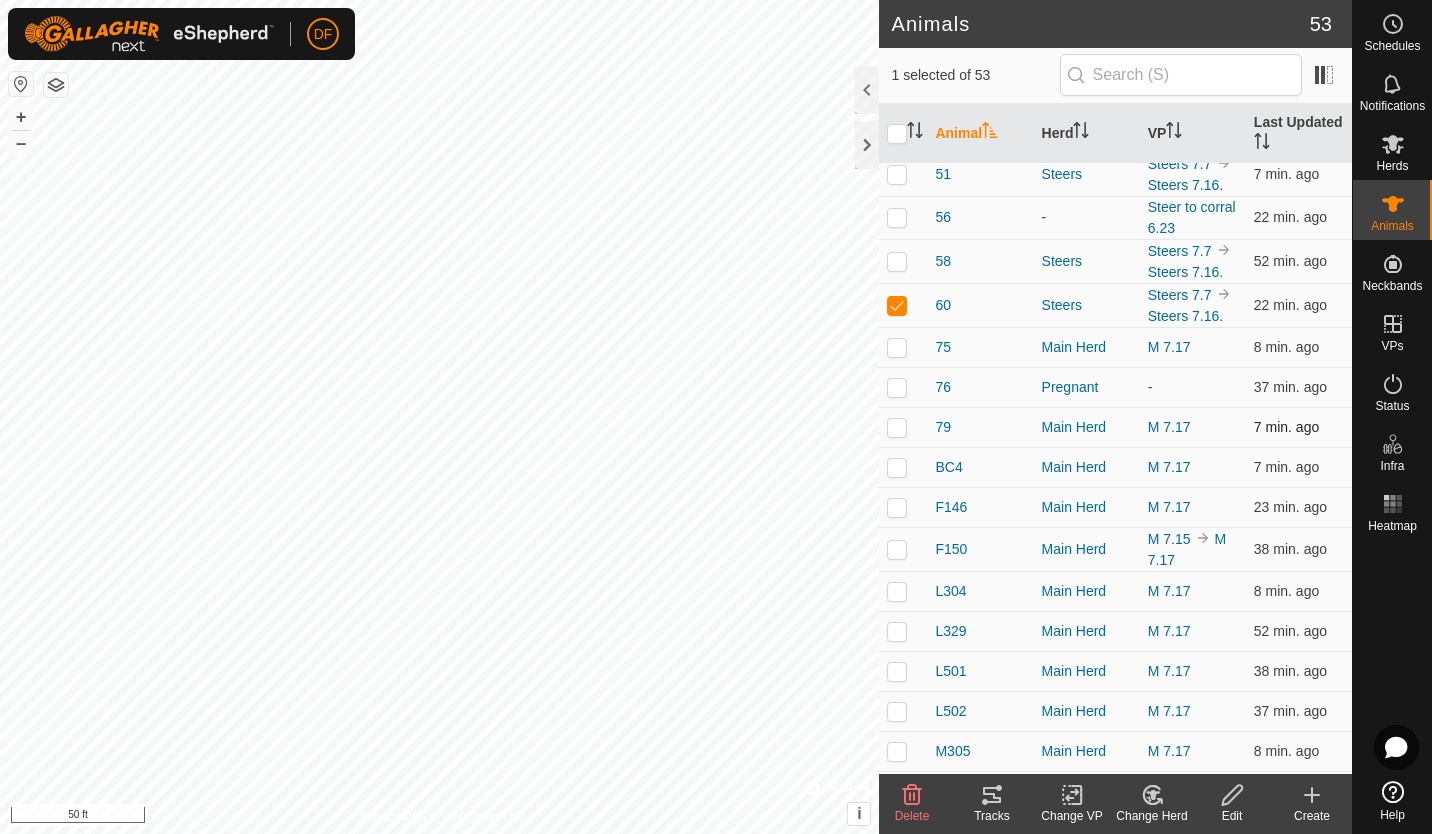 scroll, scrollTop: 1226, scrollLeft: 0, axis: vertical 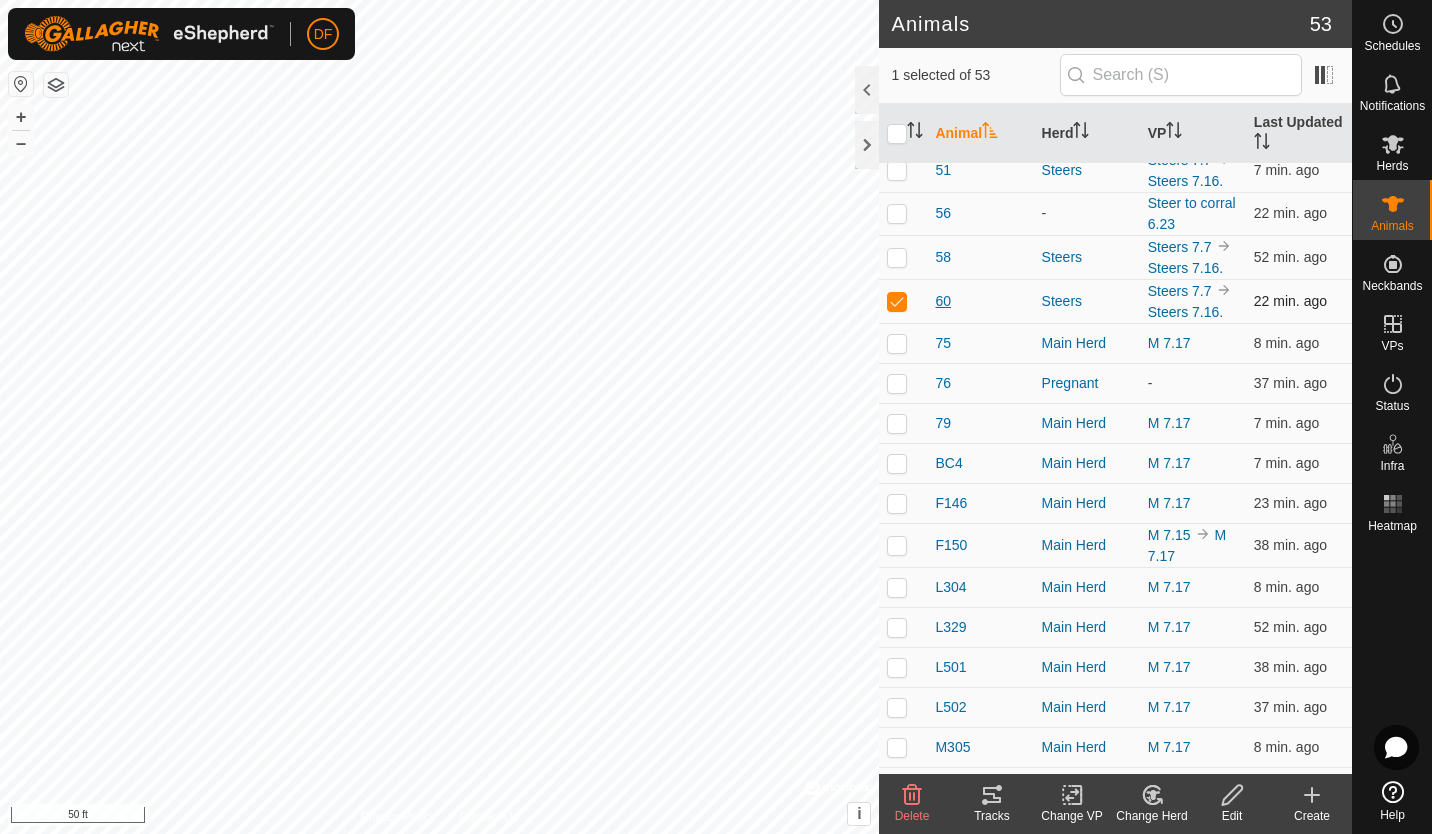 click on "60" at bounding box center [943, 301] 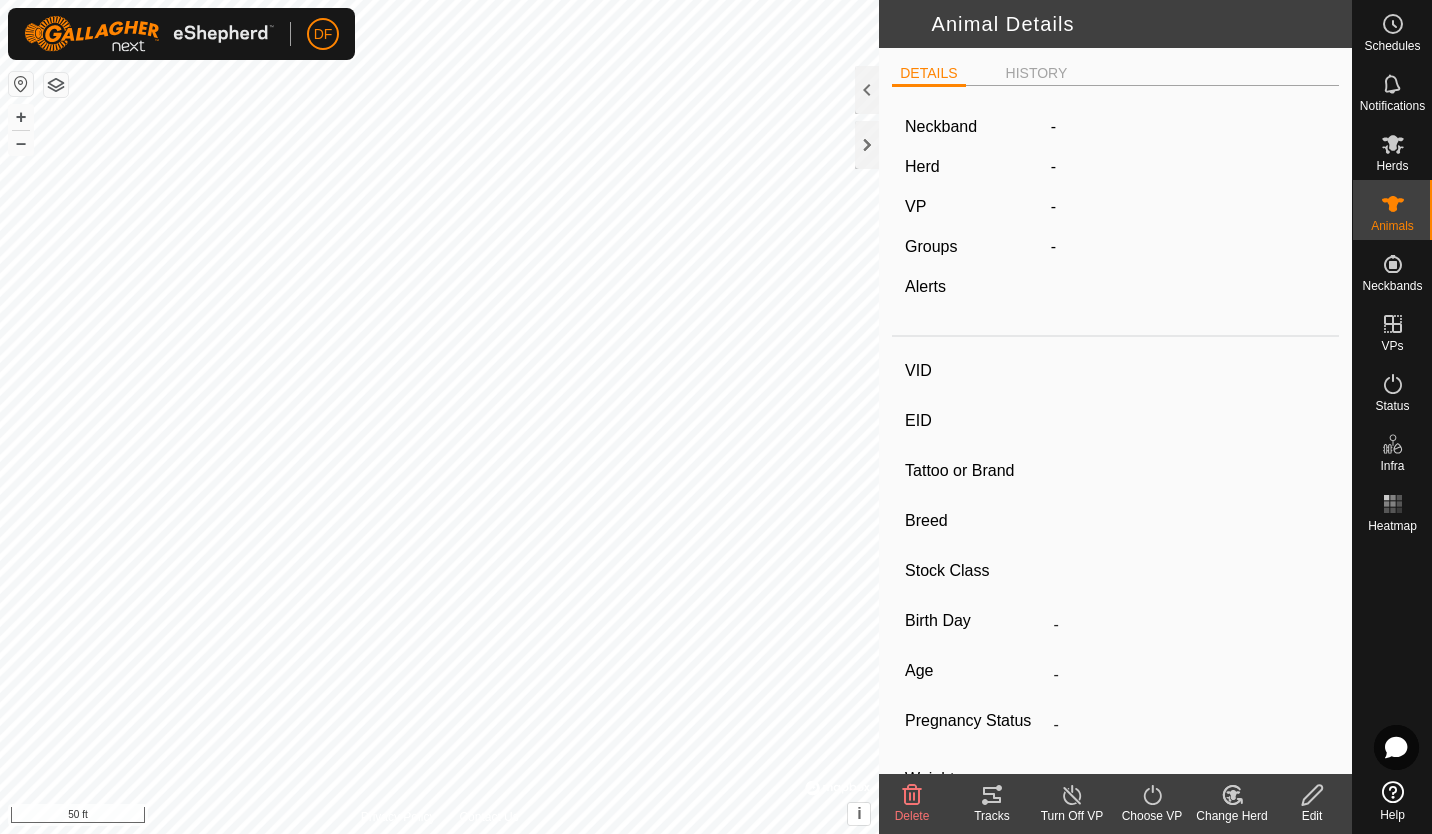type on "60" 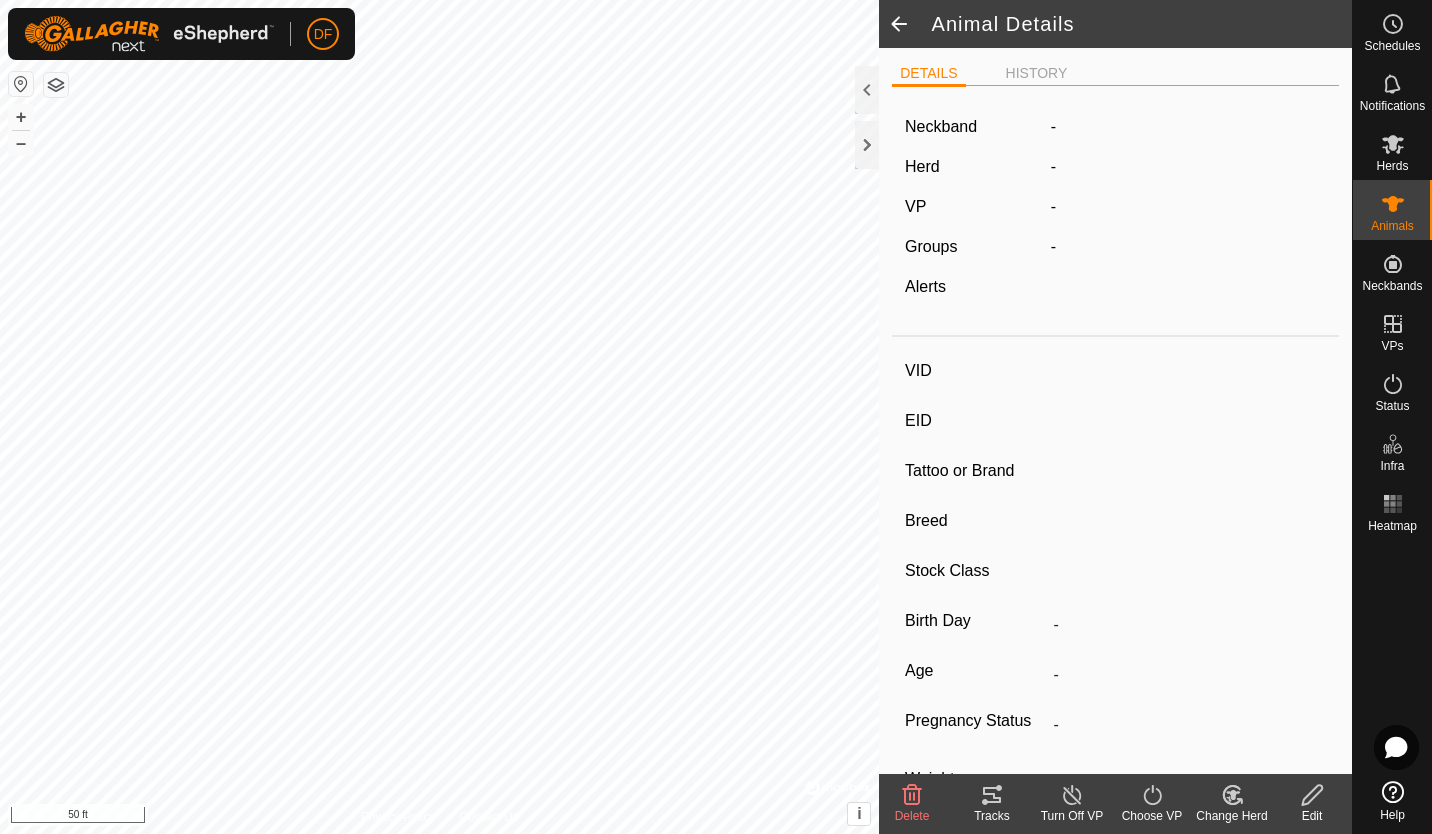 type on "-" 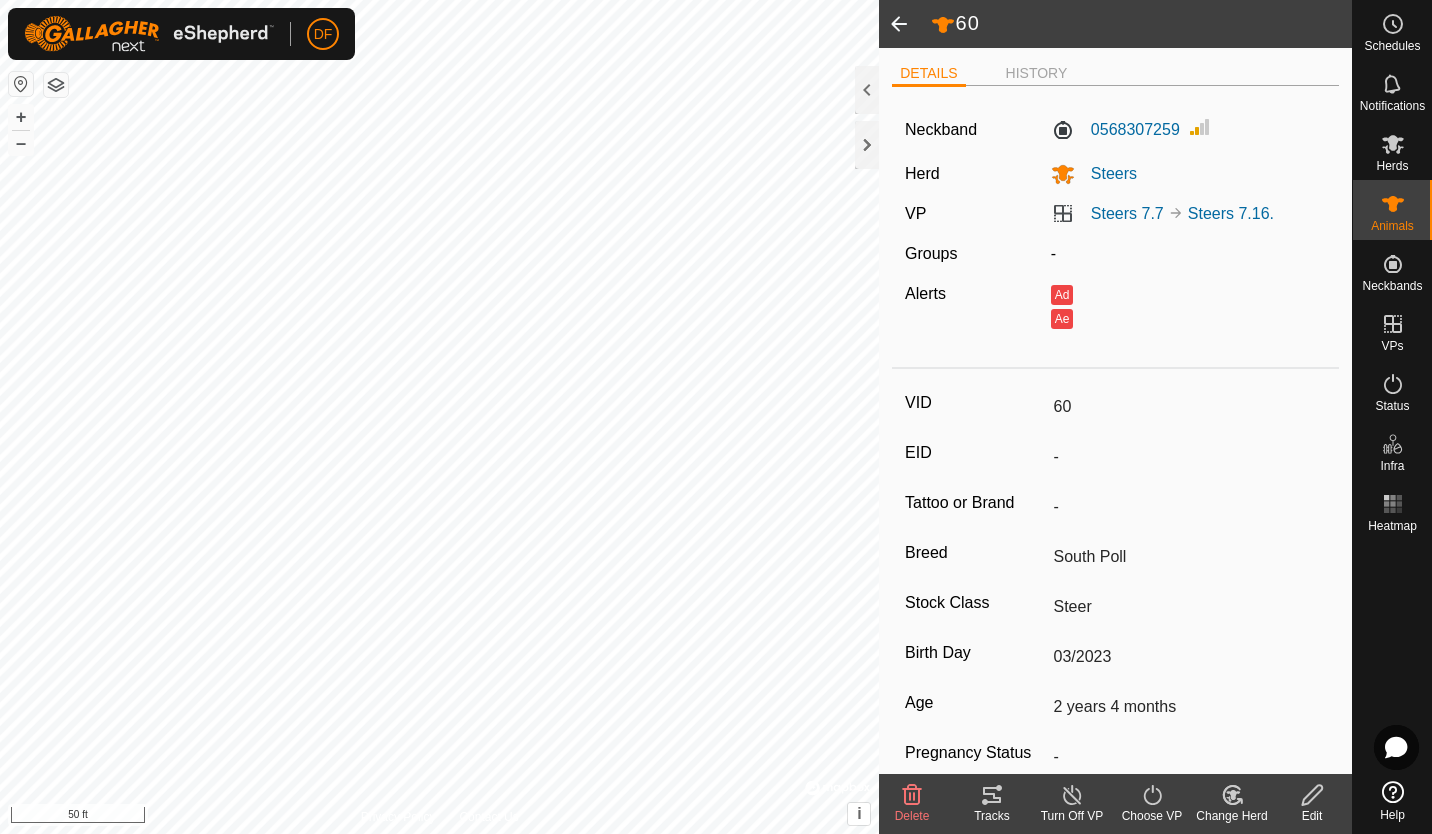 click 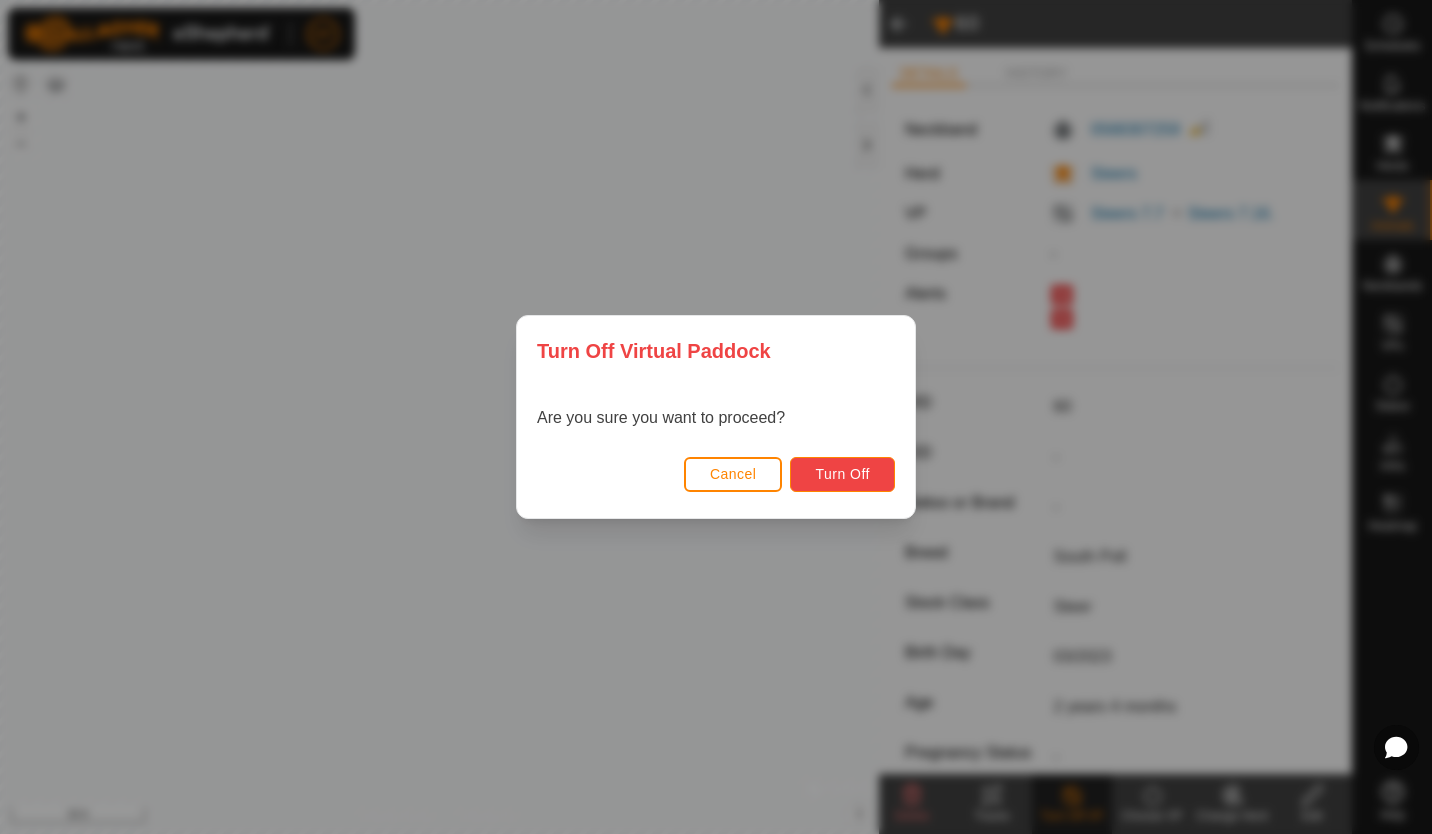 click on "Turn Off" at bounding box center [842, 474] 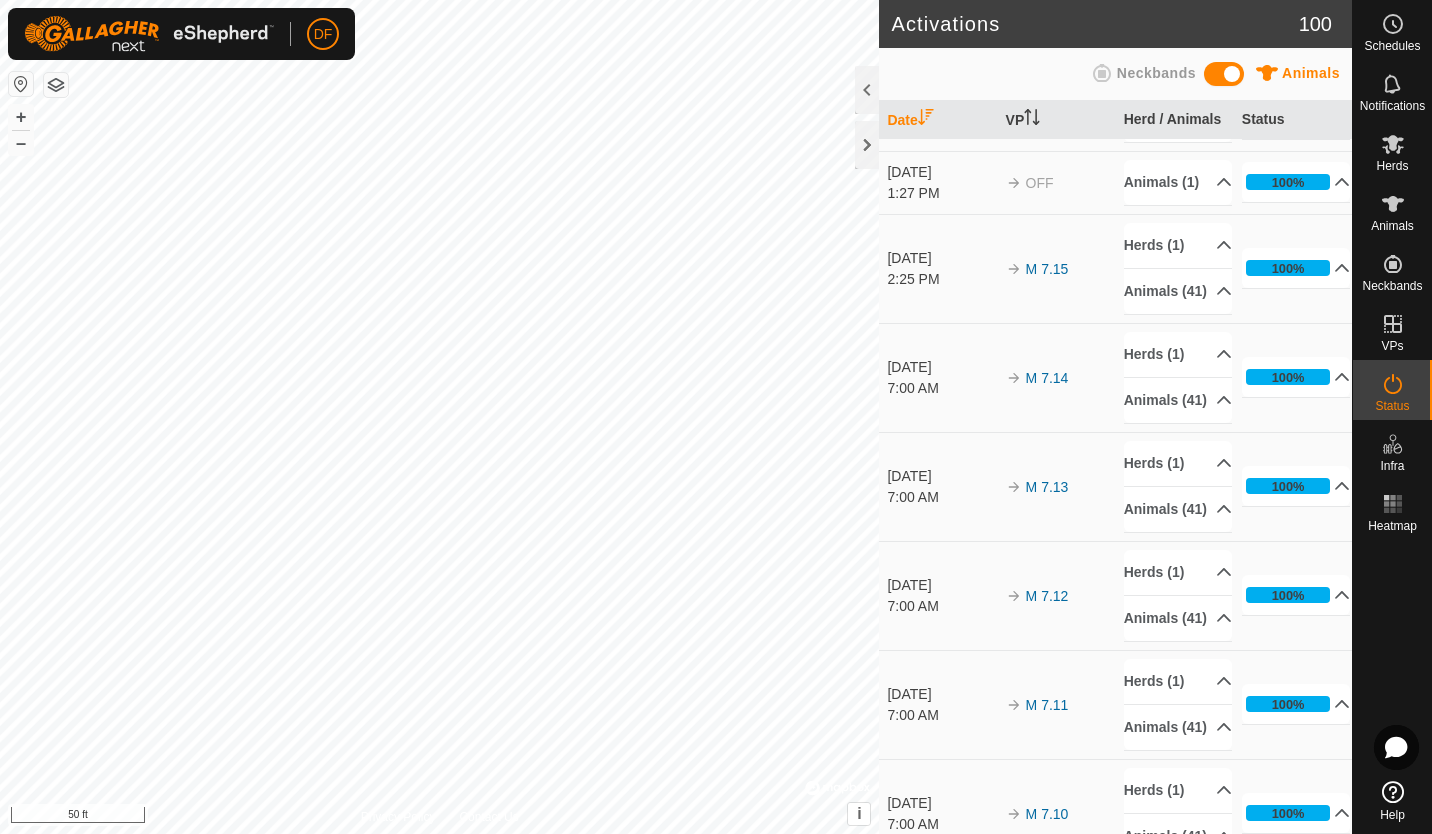scroll, scrollTop: 0, scrollLeft: 0, axis: both 